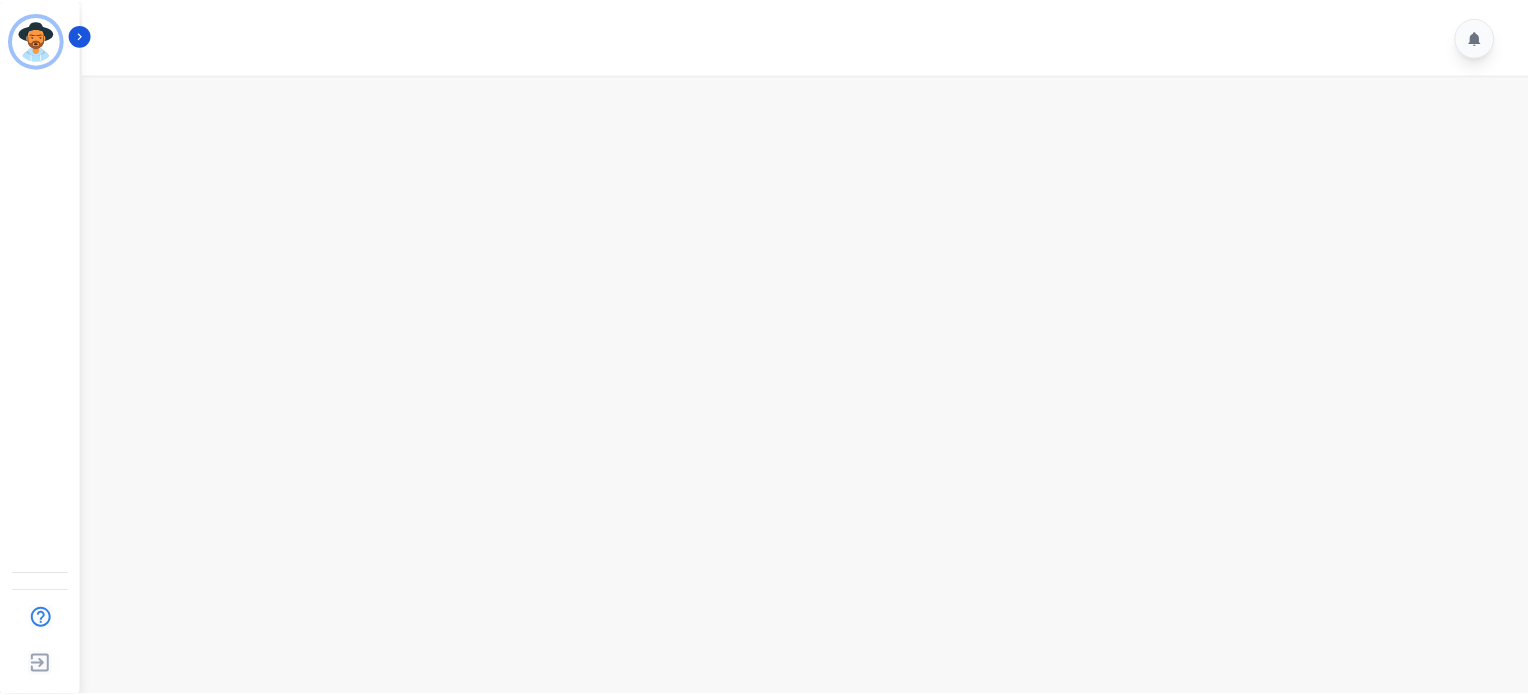 scroll, scrollTop: 0, scrollLeft: 0, axis: both 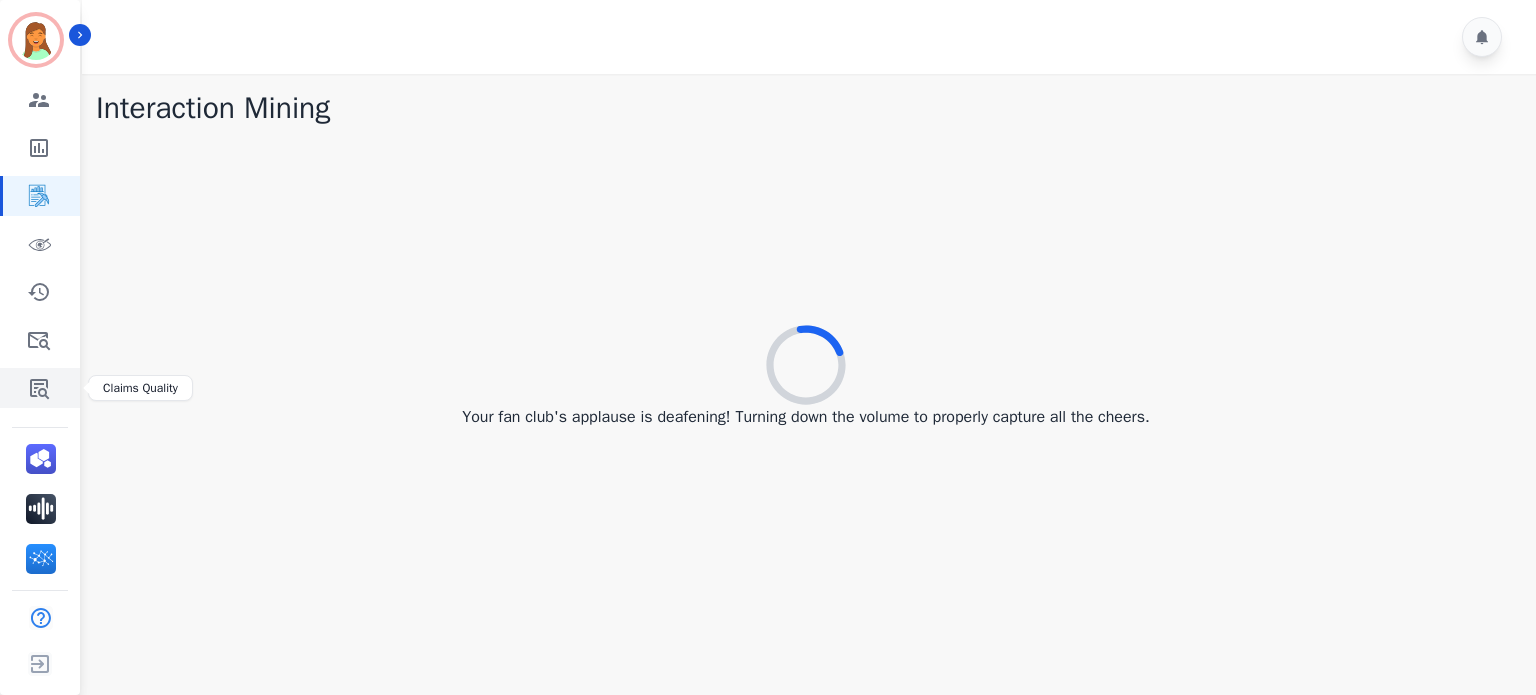click at bounding box center (41, 388) 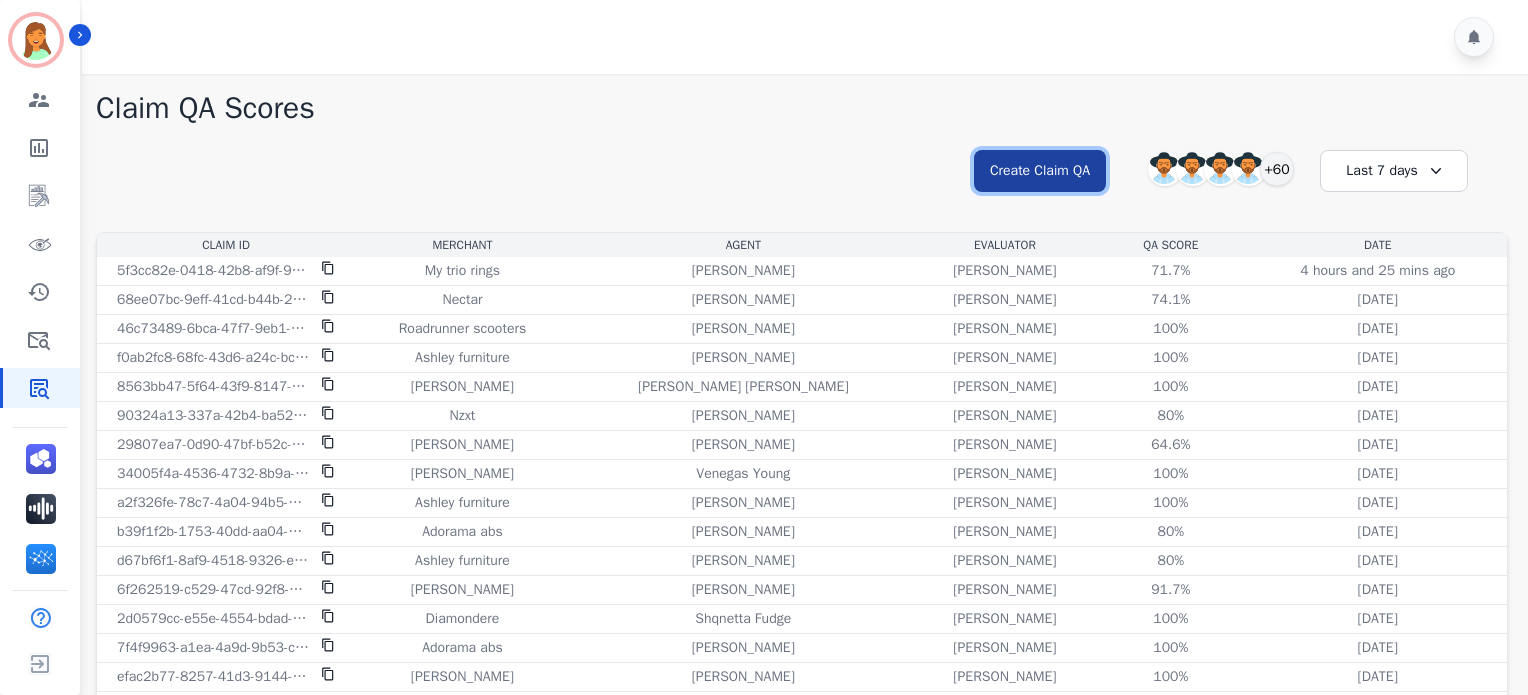 click on "Create Claim QA" at bounding box center [1040, 171] 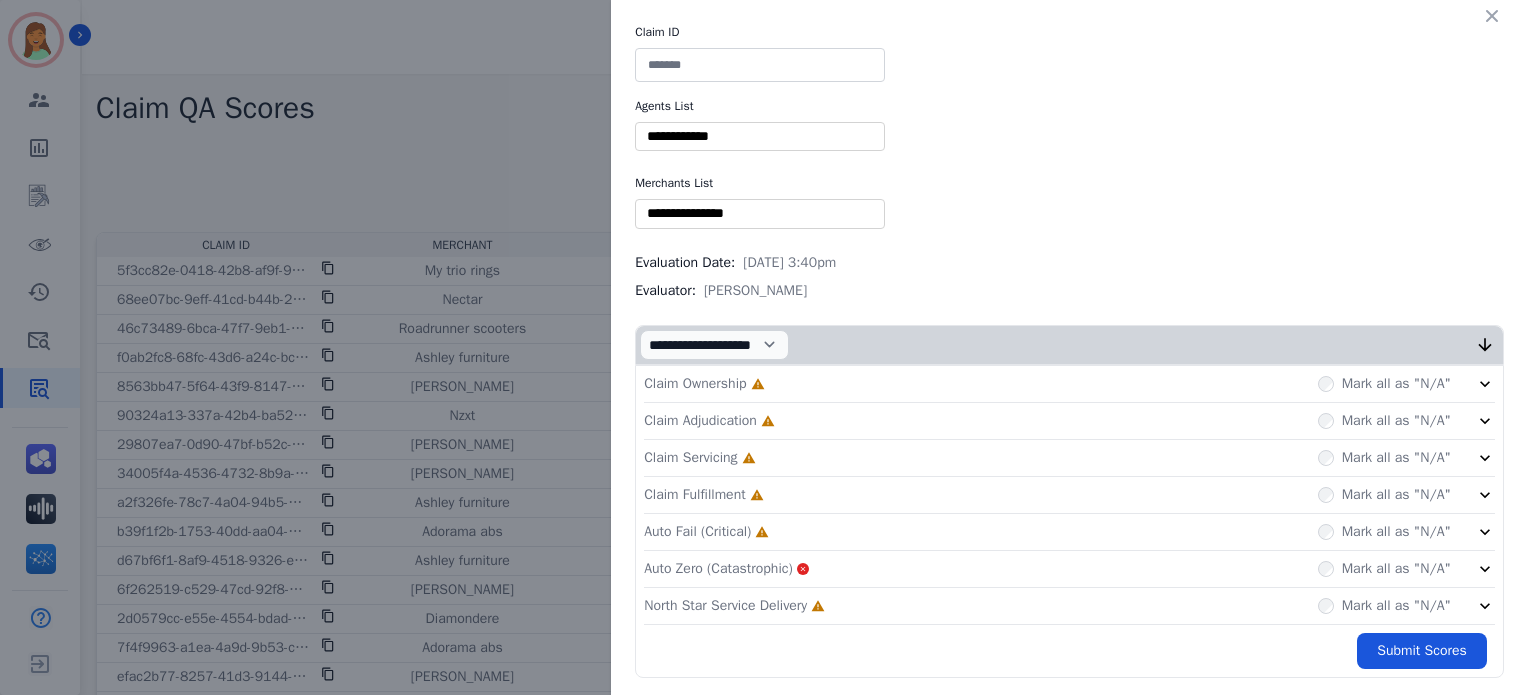 click at bounding box center [760, 65] 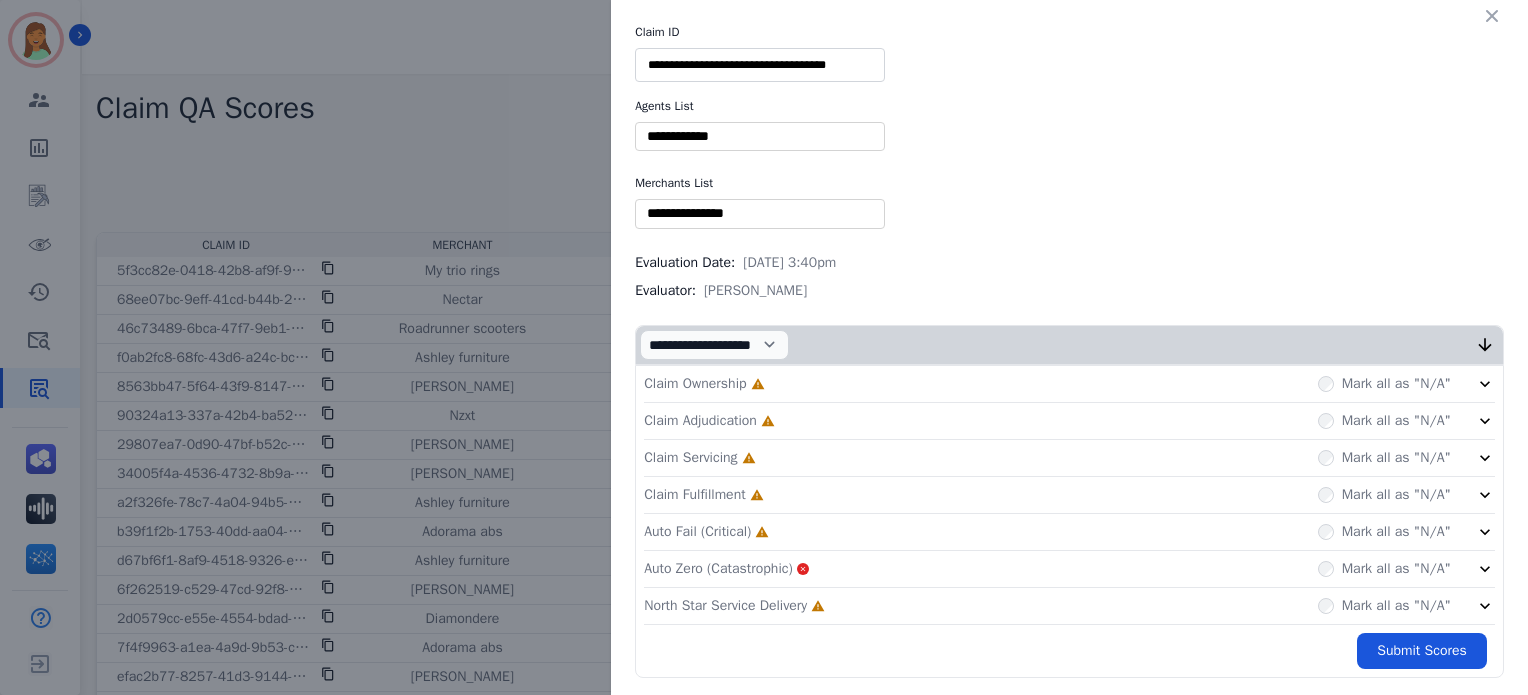 type on "**********" 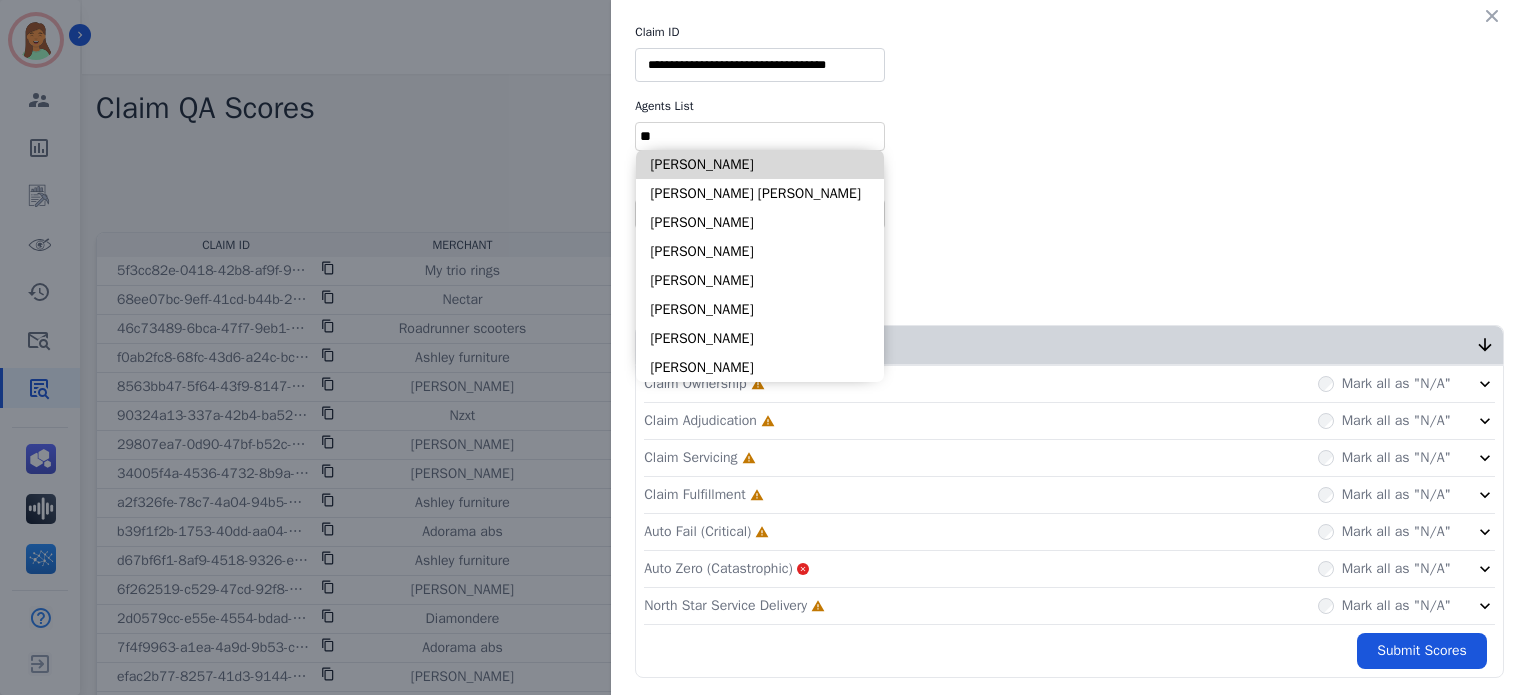 type on "**" 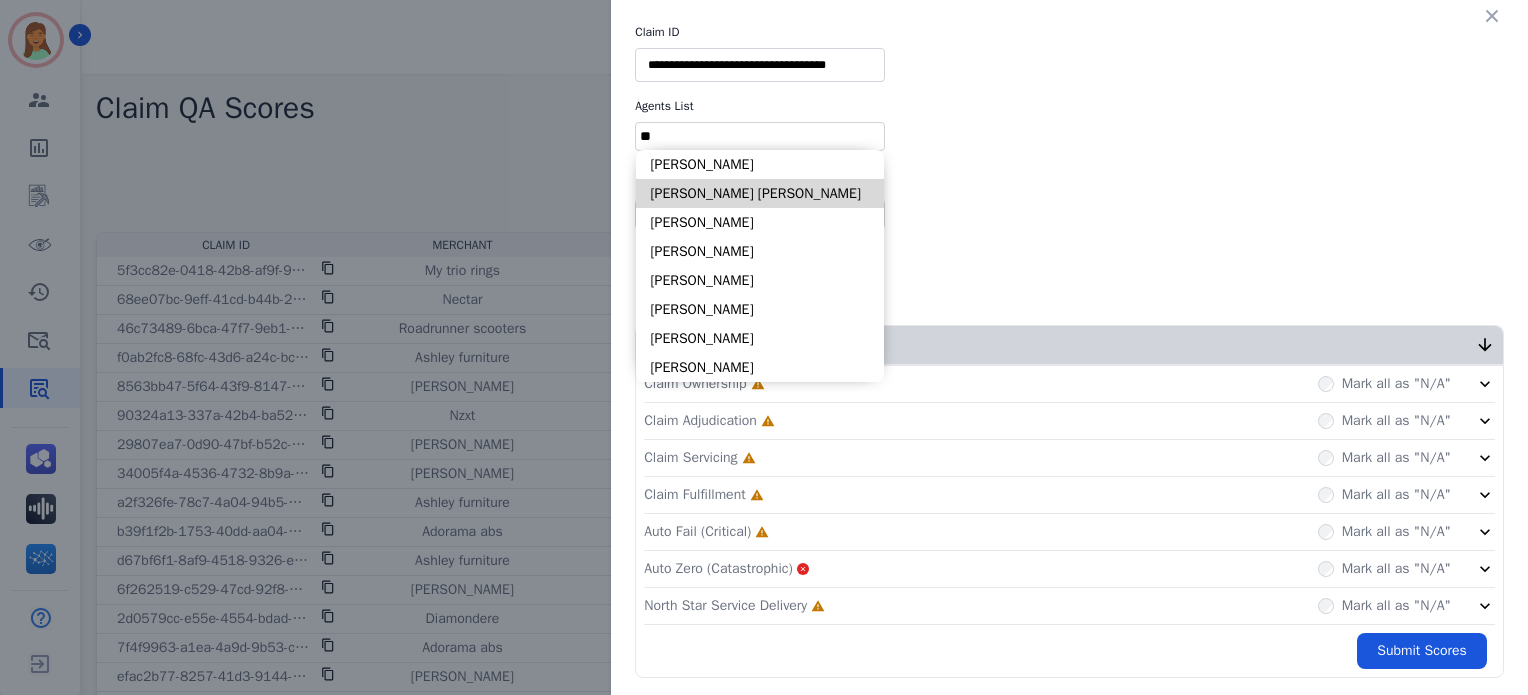 click on "[PERSON_NAME] [PERSON_NAME]" at bounding box center (760, 193) 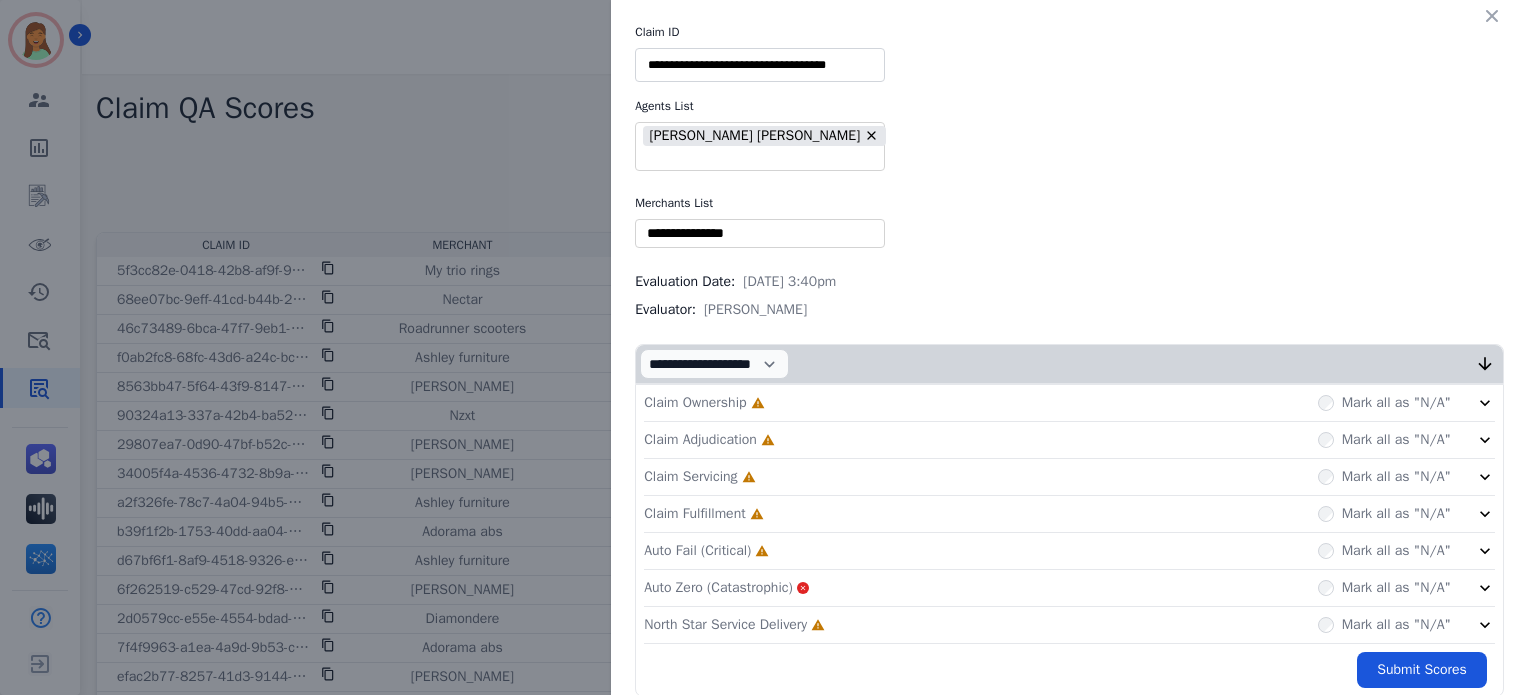click on "**             Blue tiger   Calpak   Watch warehouse   Nomad wheels   Scan sound inc   Sleep organics   Modern leisure   Treadmill outlet   Painted fox homes   Sportrx   Lensdirect   2loud 2bad   Moment   Thepulsebeats   Premier sheds direct   Fitment industries   [PERSON_NAME]   Silpada   Outcast garage   Jbl audio" at bounding box center (760, 233) 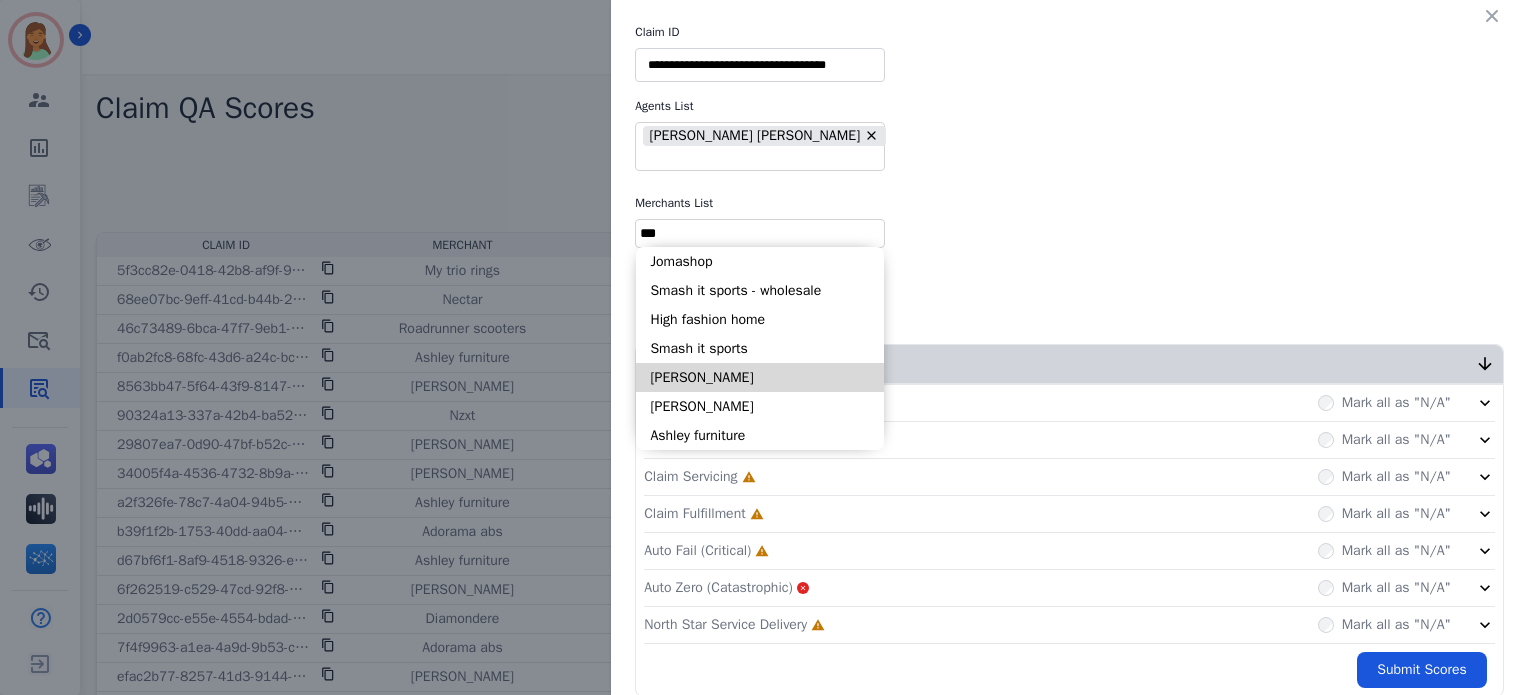 type on "***" 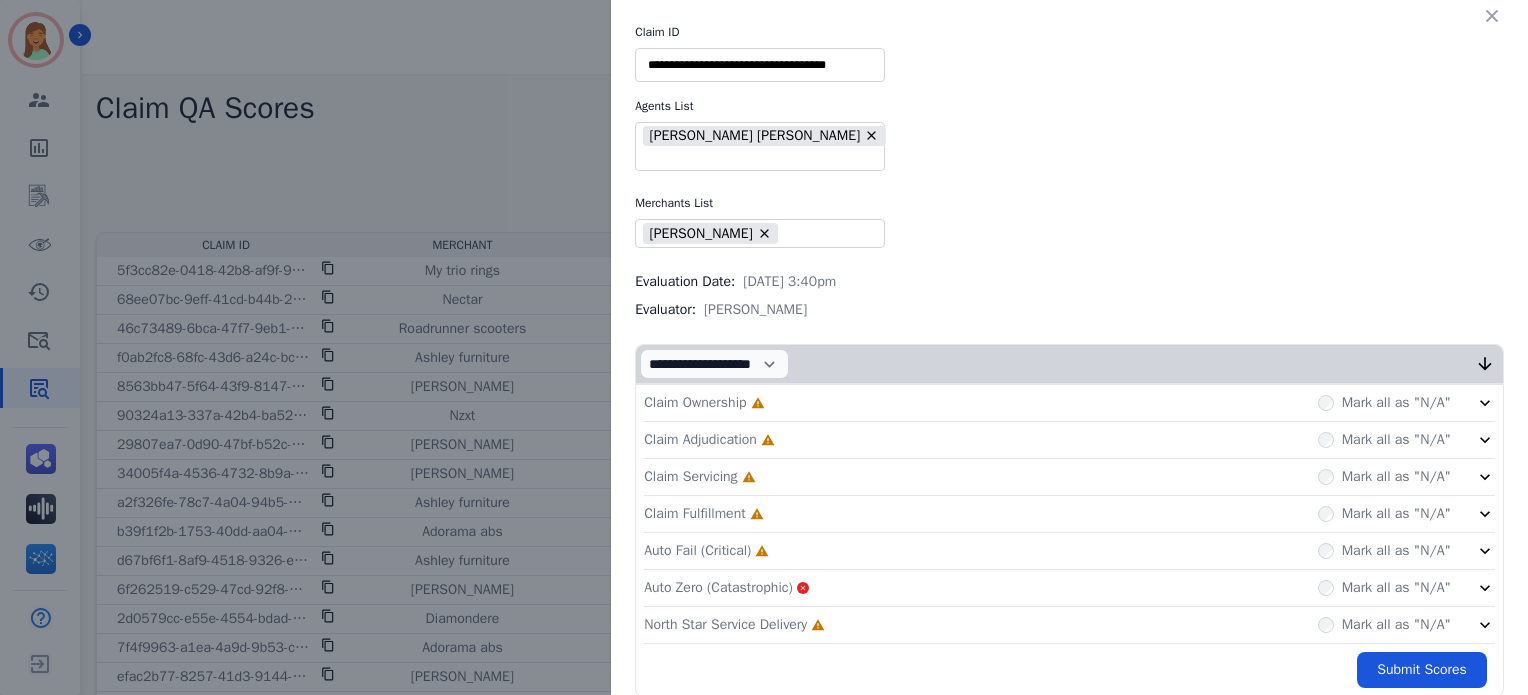 click on "North Star Service Delivery     Incomplete         Mark all as "N/A"" 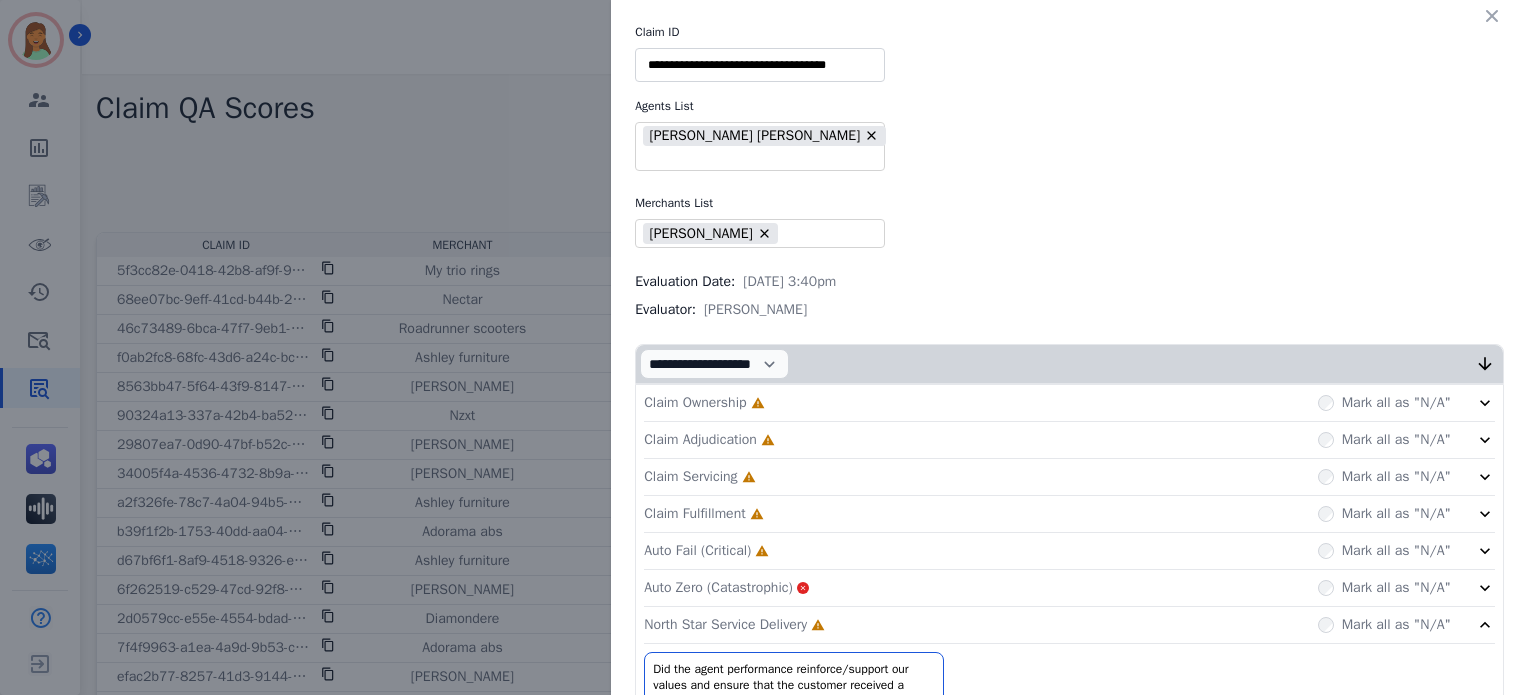 click on "Auto Fail (Critical)     Incomplete         Mark all as "N/A"" 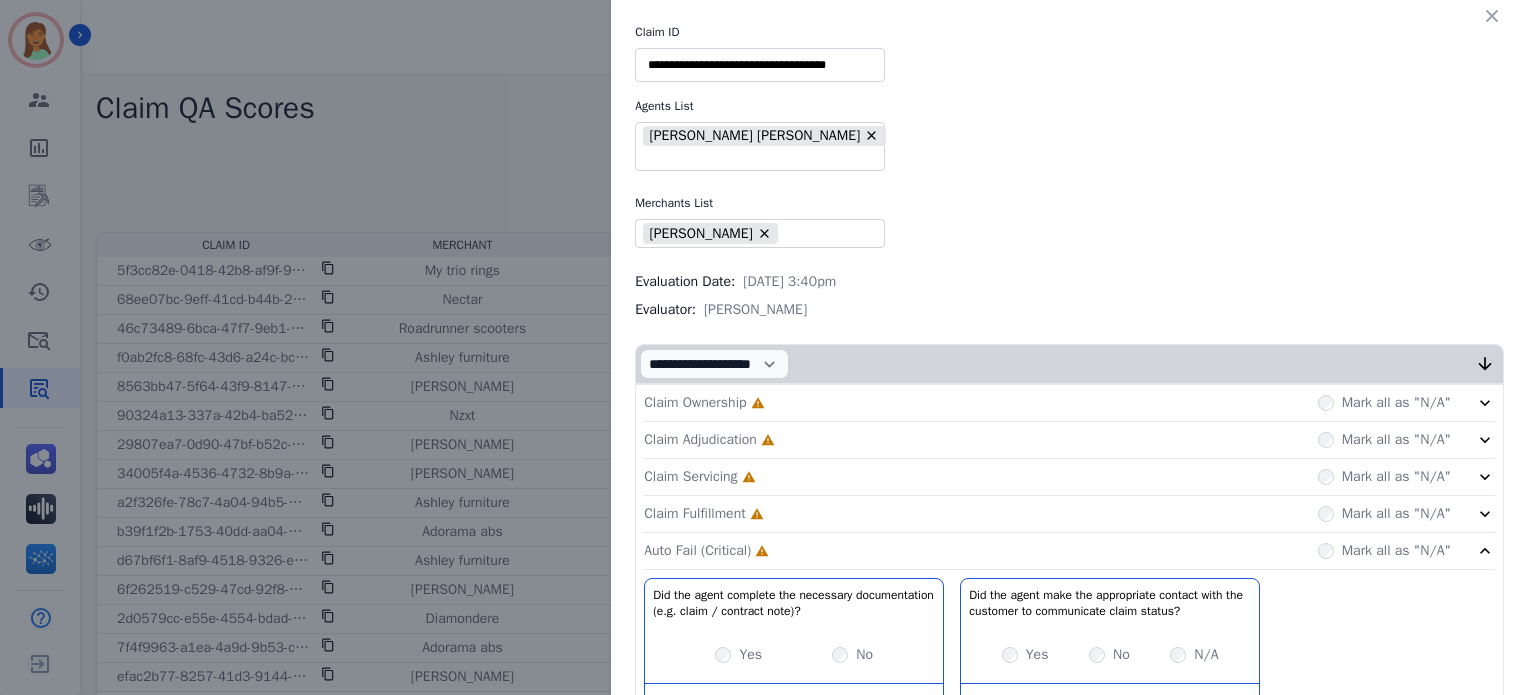 click on "Claim Fulfillment     Incomplete         Mark all as "N/A"" 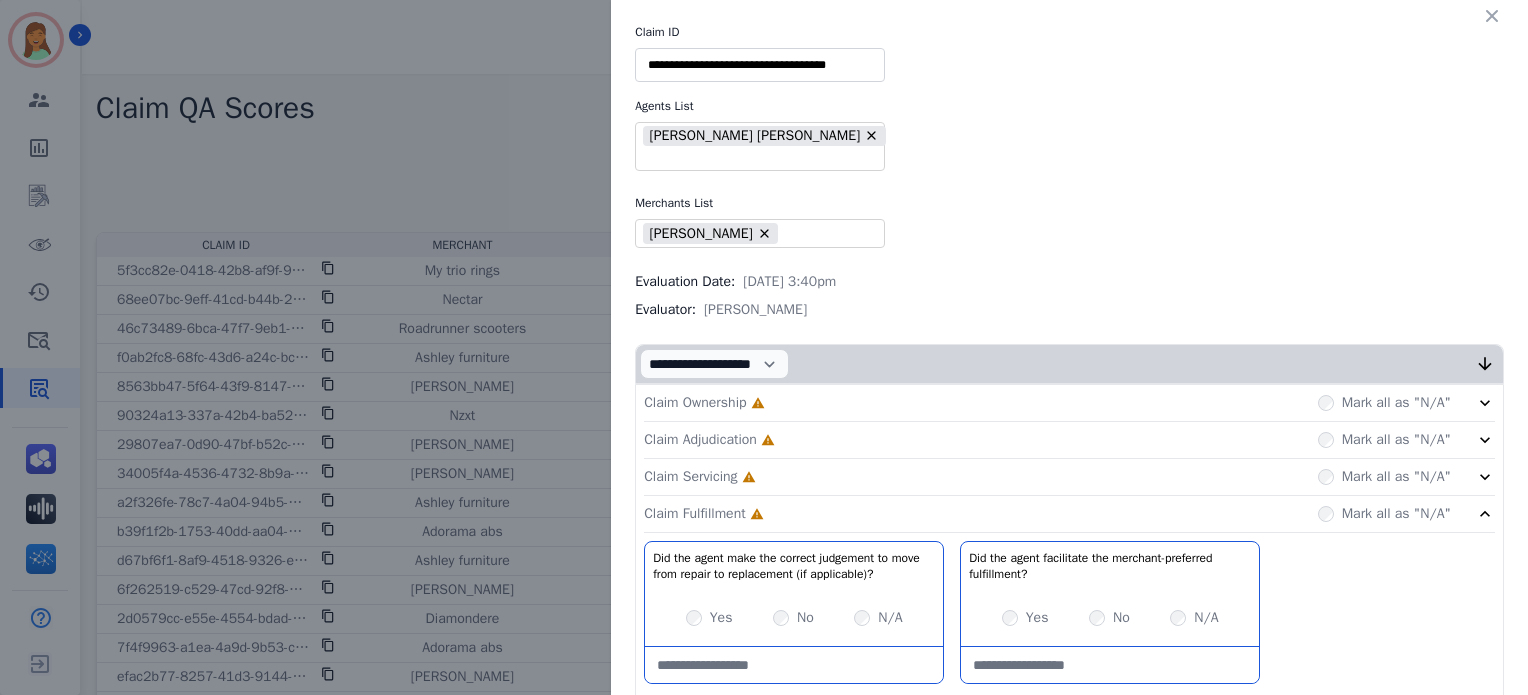 click on "Claim Servicing     Incomplete         Mark all as "N/A"" 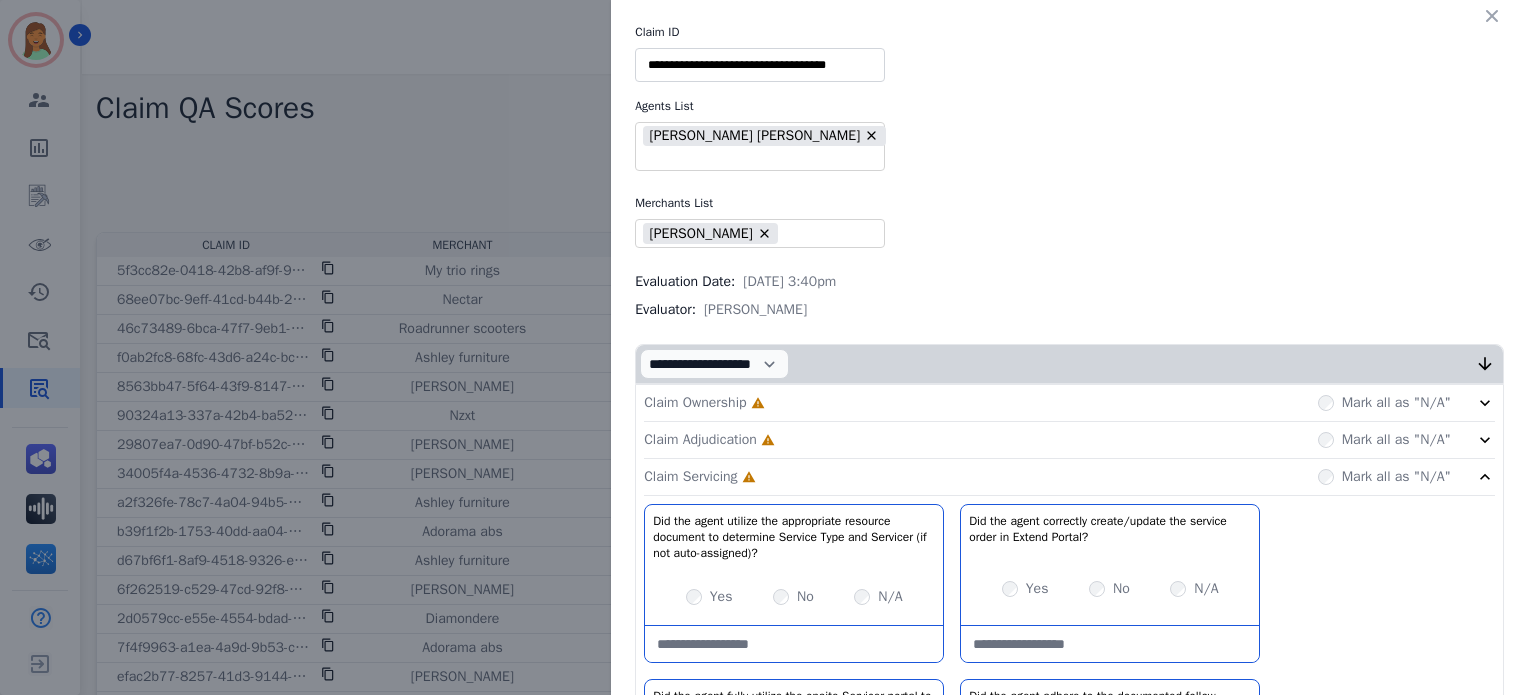 click on "Claim Adjudication     Incomplete         Mark all as "N/A"" 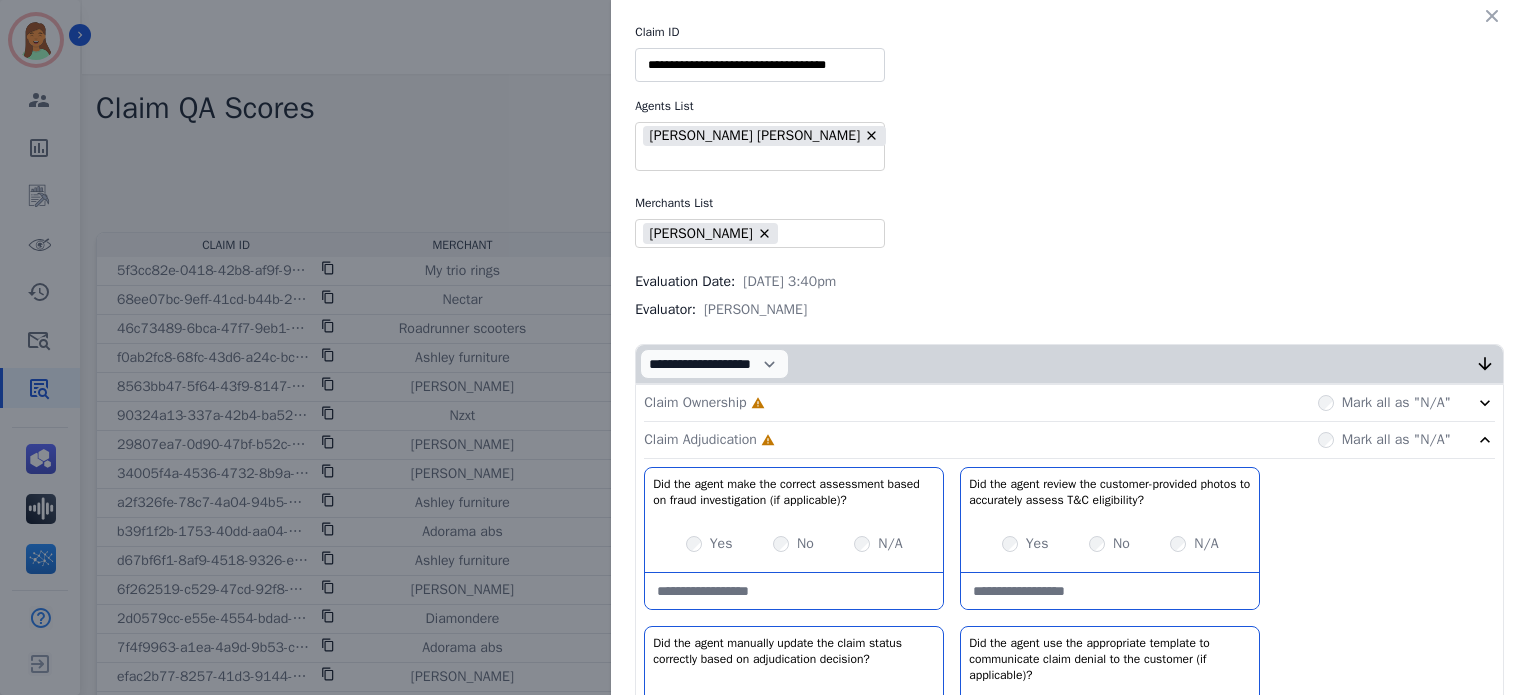 click on "Claim Ownership     Incomplete         Mark all as "N/A"" at bounding box center [1069, 403] 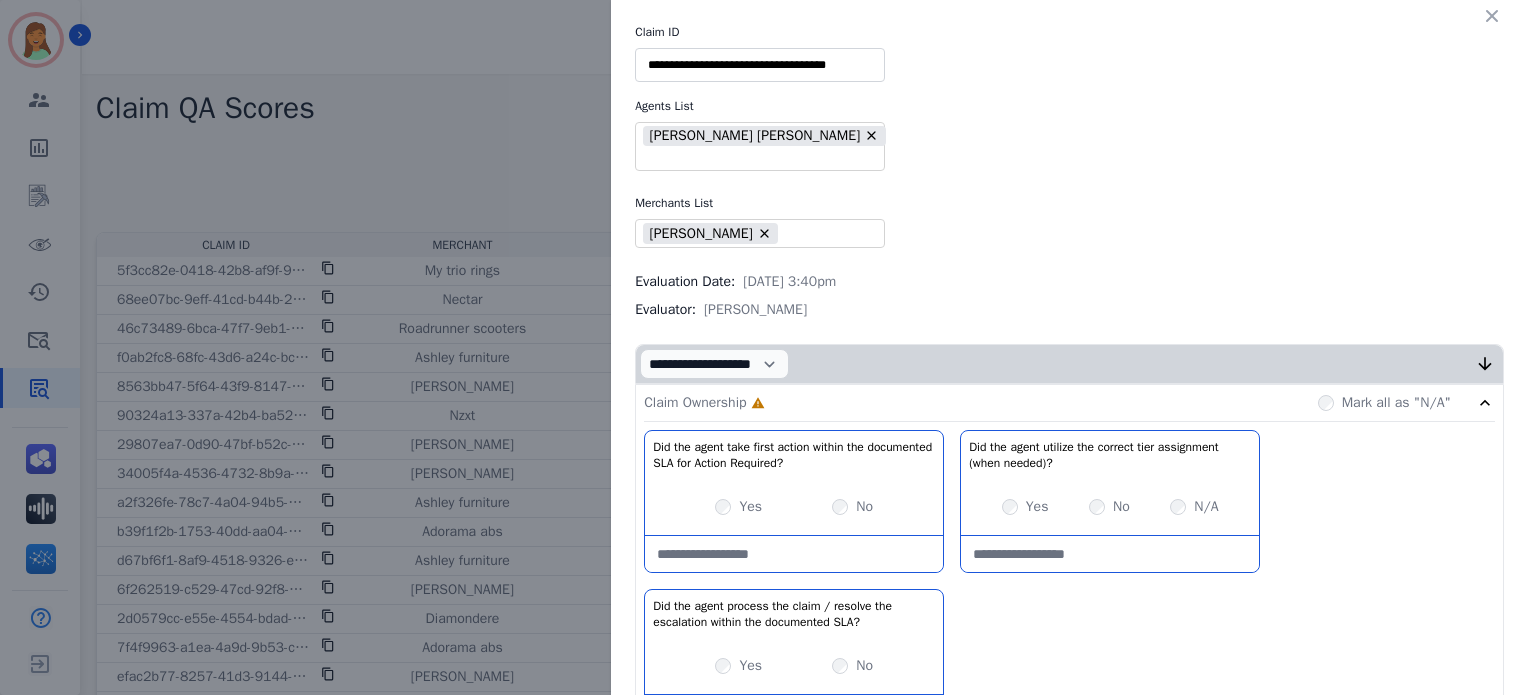 scroll, scrollTop: 133, scrollLeft: 0, axis: vertical 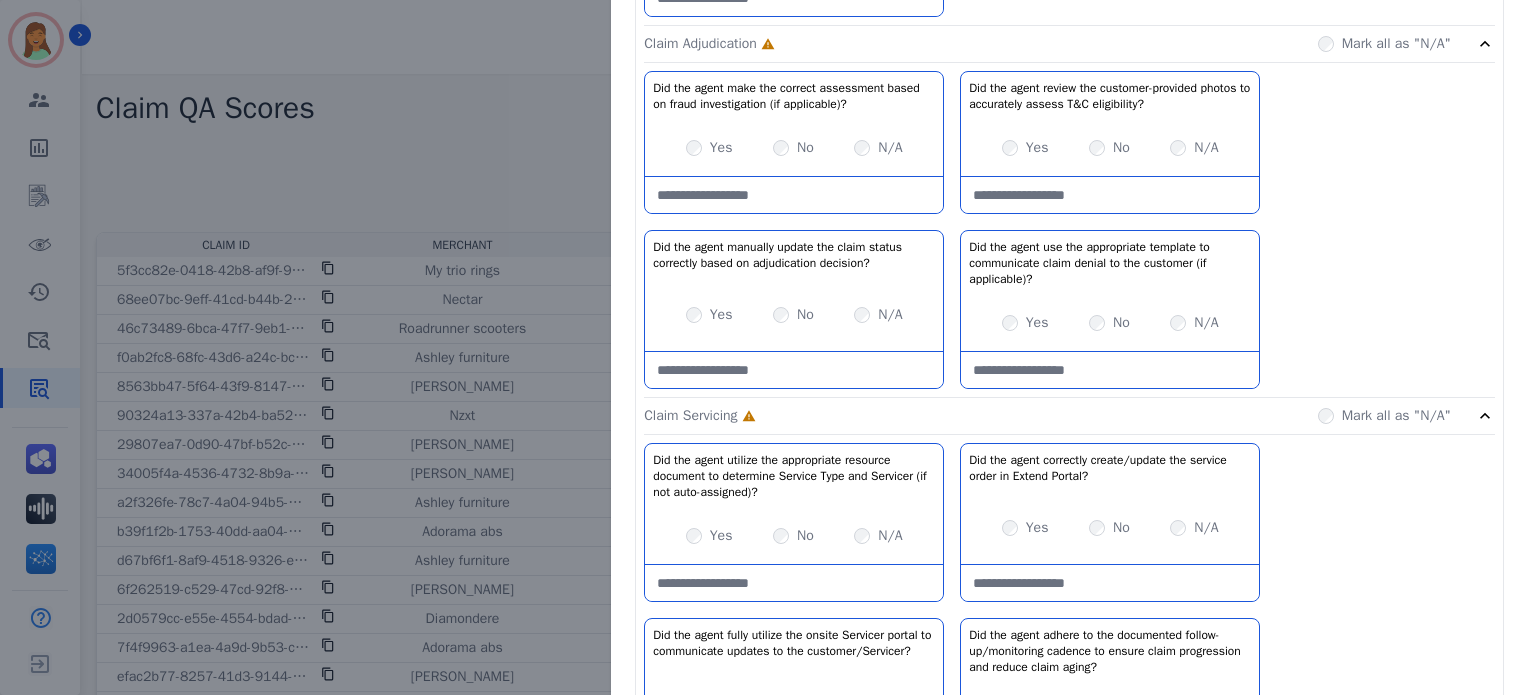 click on "N/A" at bounding box center (890, 148) 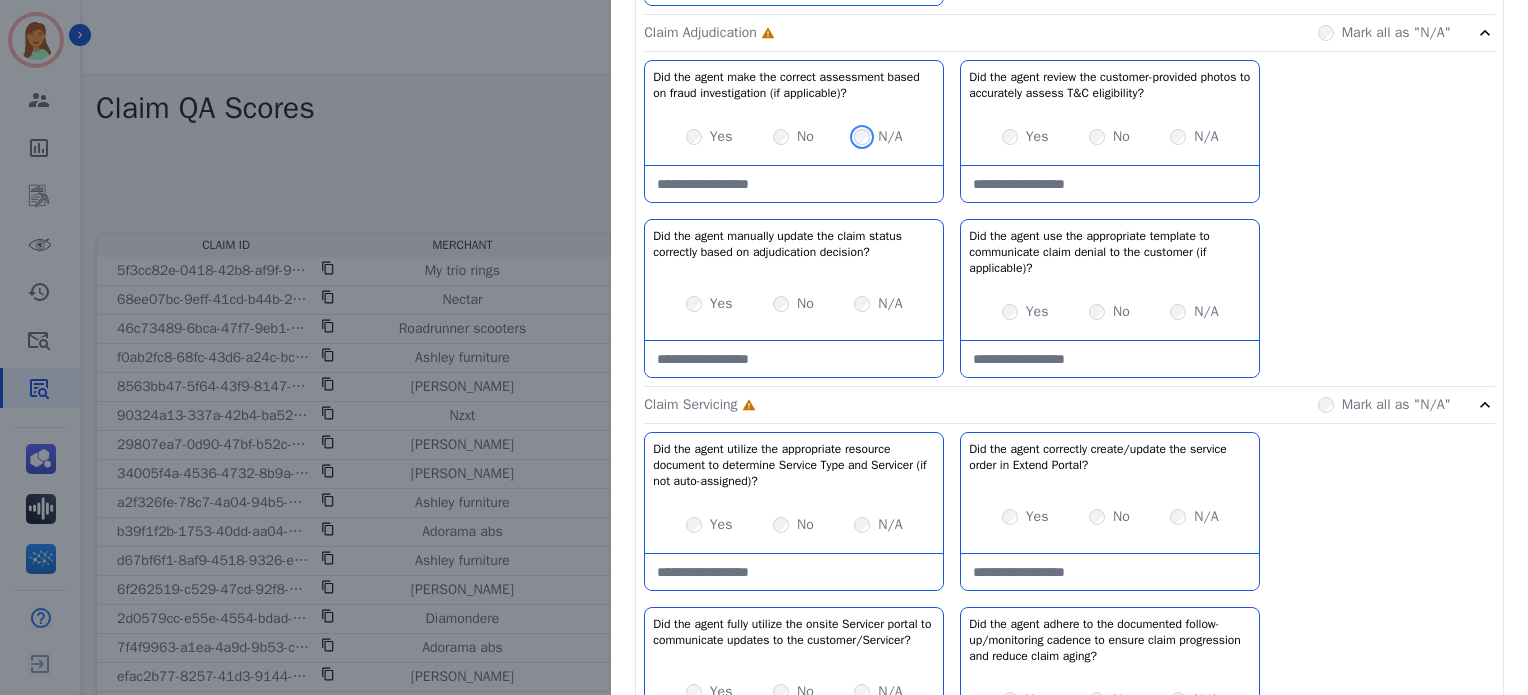 scroll, scrollTop: 732, scrollLeft: 0, axis: vertical 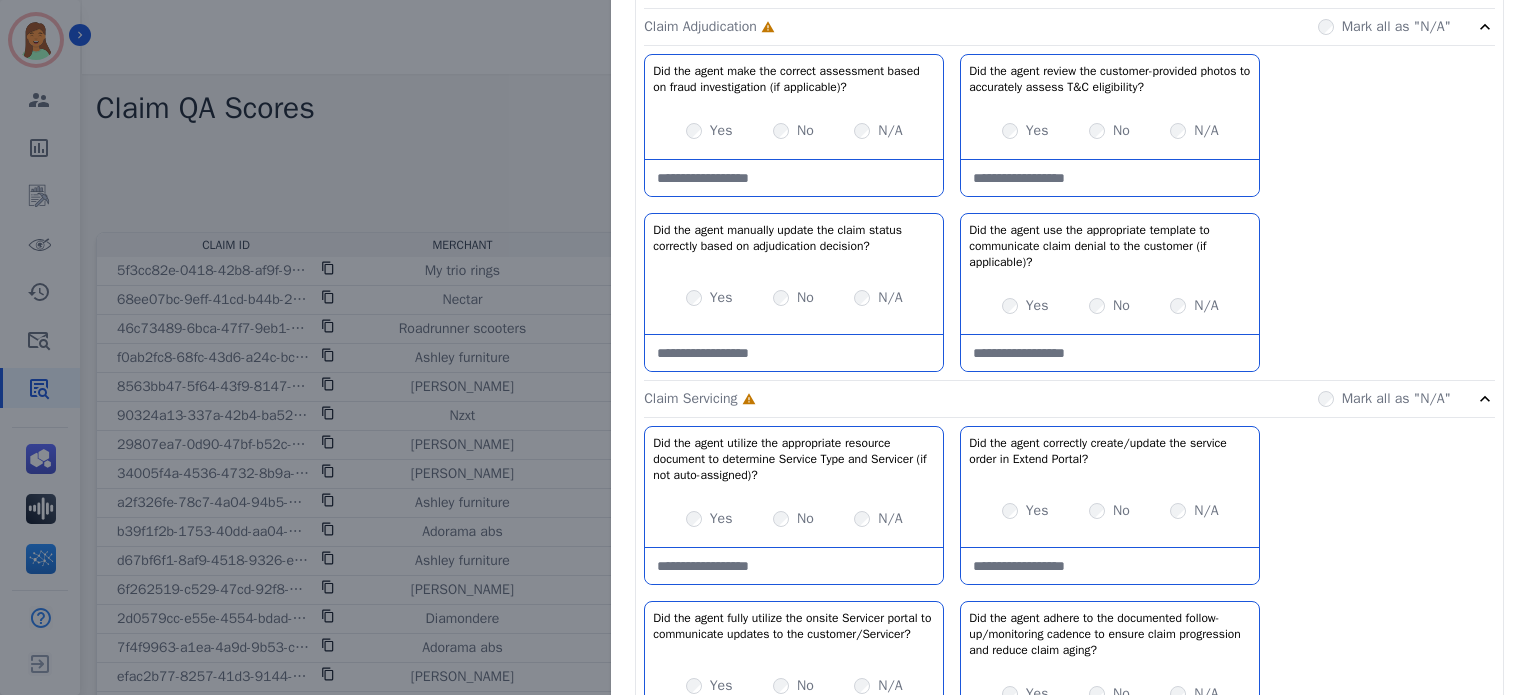 click on "Yes" at bounding box center (1037, 131) 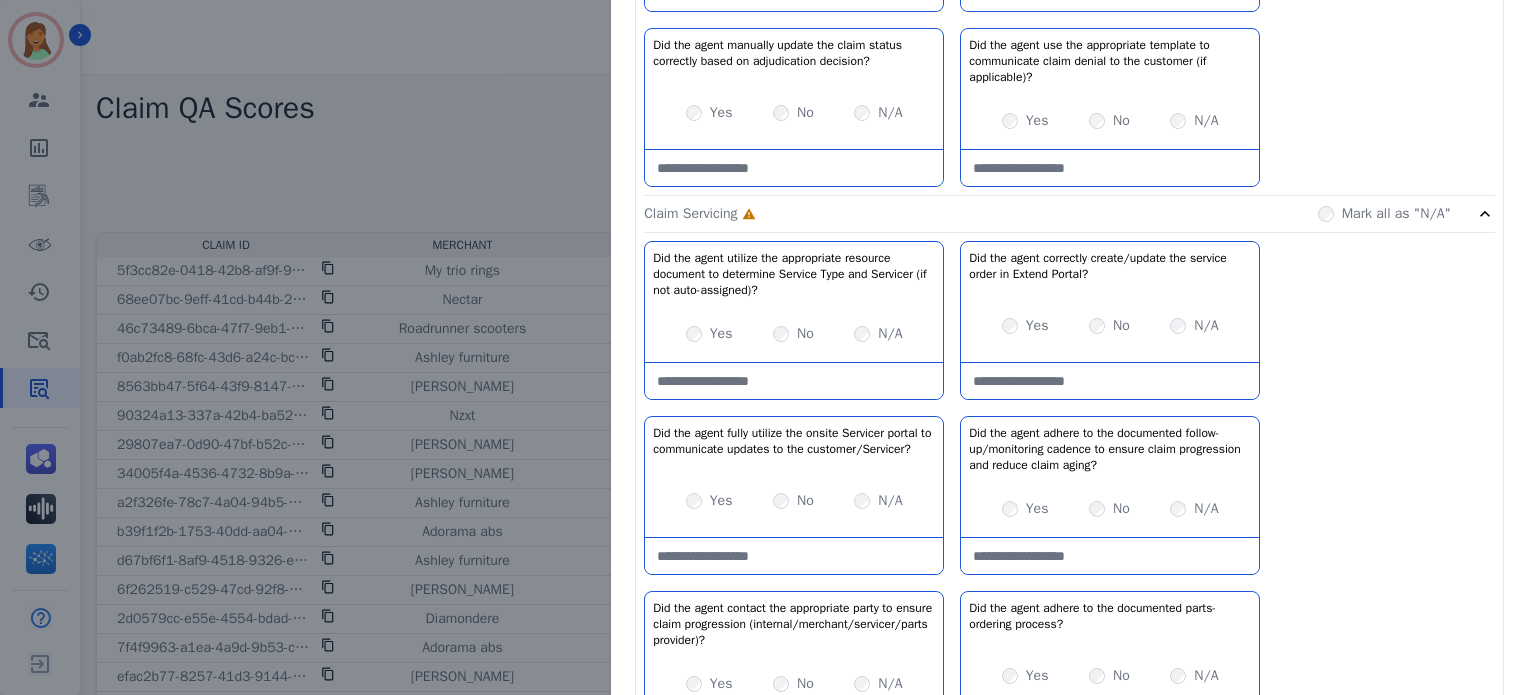 scroll, scrollTop: 921, scrollLeft: 0, axis: vertical 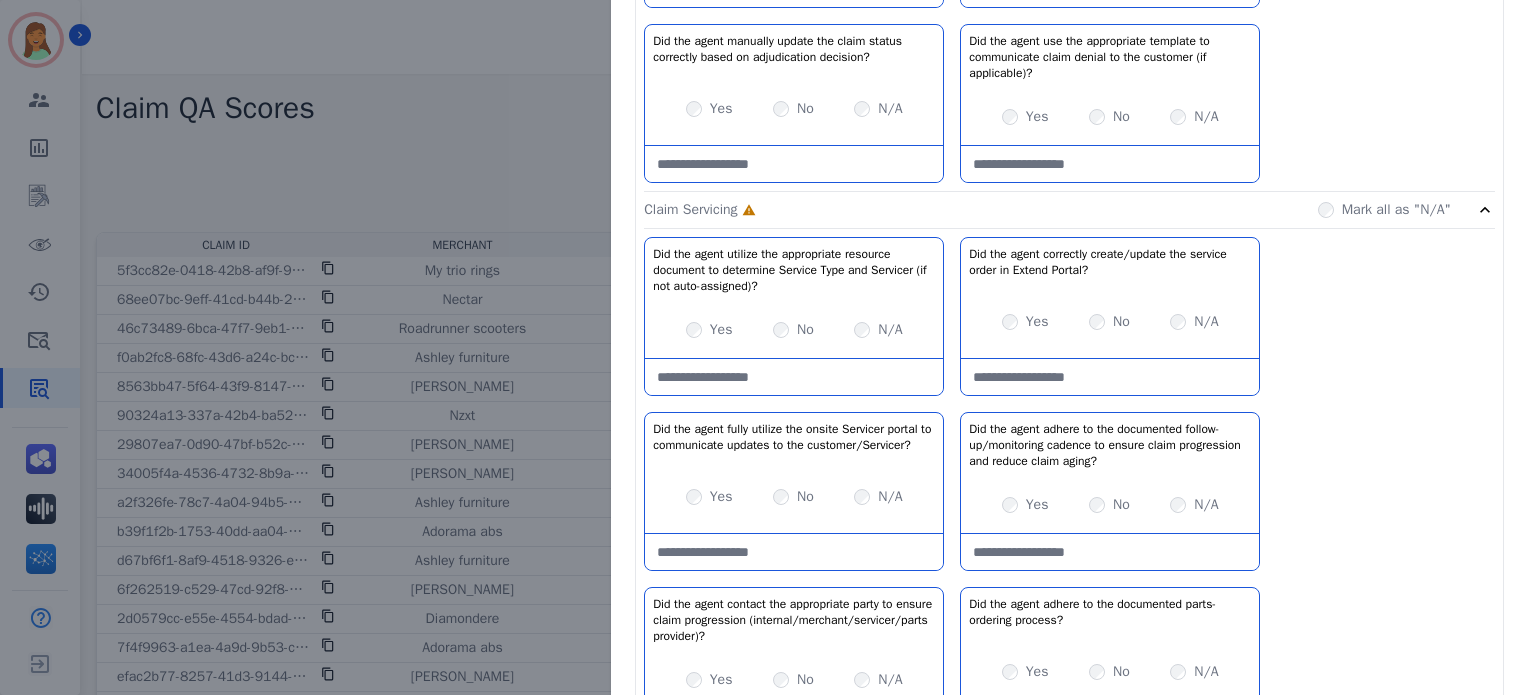 click on "Yes" at bounding box center (721, 109) 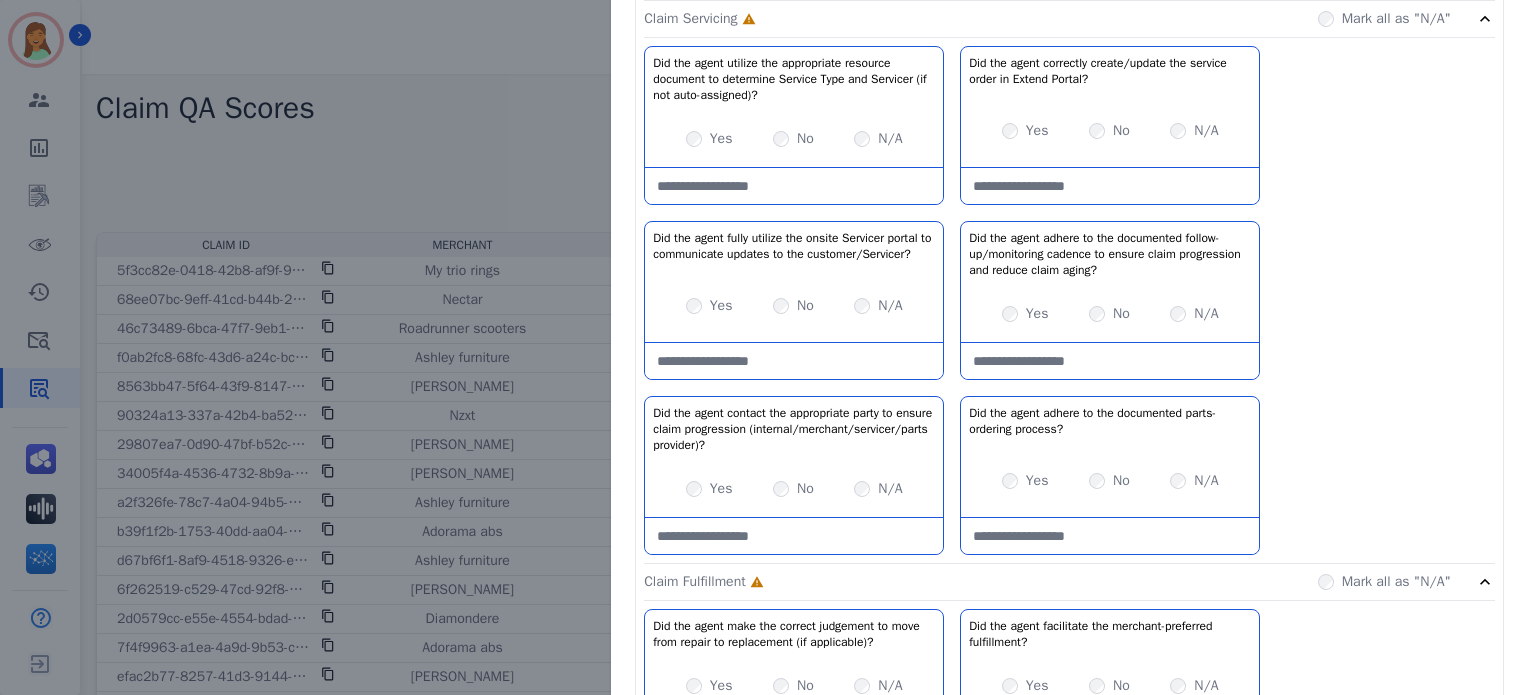 scroll, scrollTop: 1112, scrollLeft: 0, axis: vertical 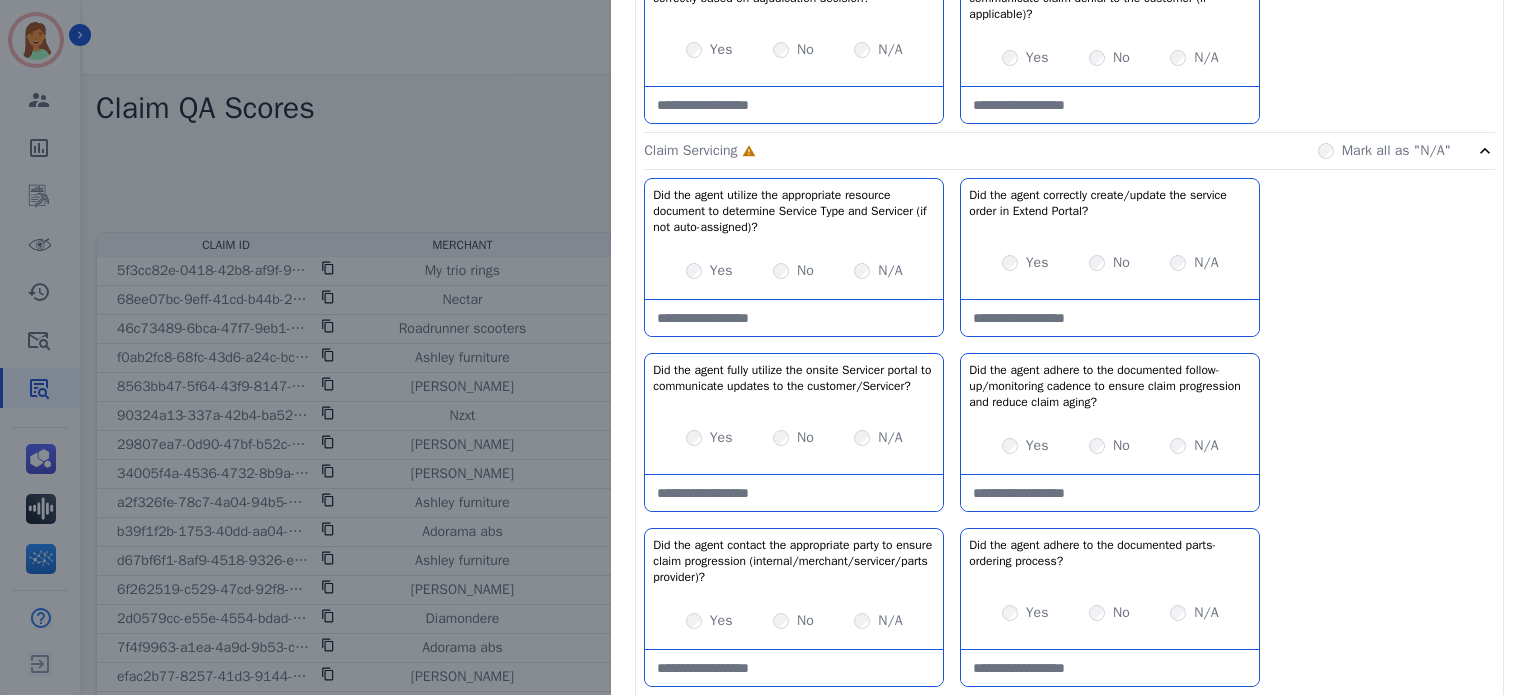 click on "Did the agent utilize the appropriate resource document to determine Service Type and Servicer (if not auto-assigned)?   No description" at bounding box center (794, 211) 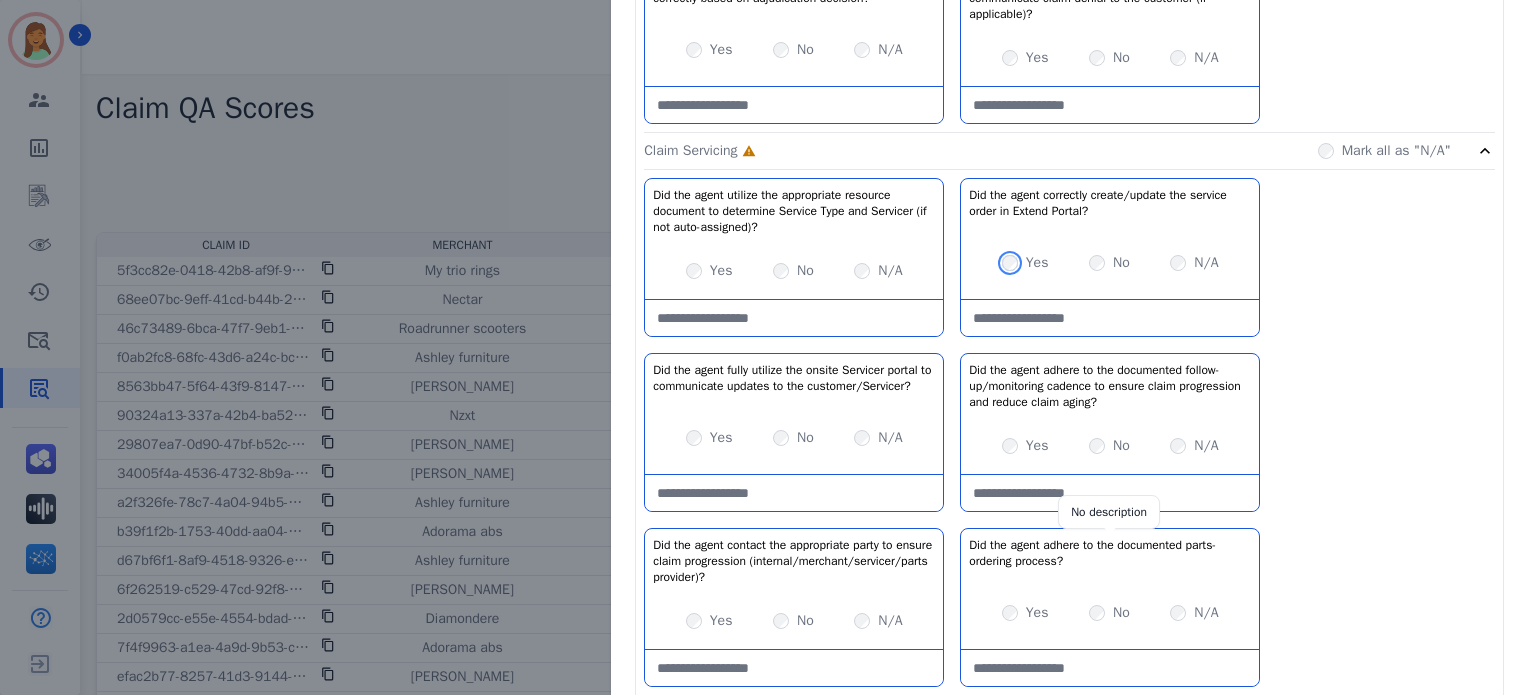 scroll, scrollTop: 1112, scrollLeft: 0, axis: vertical 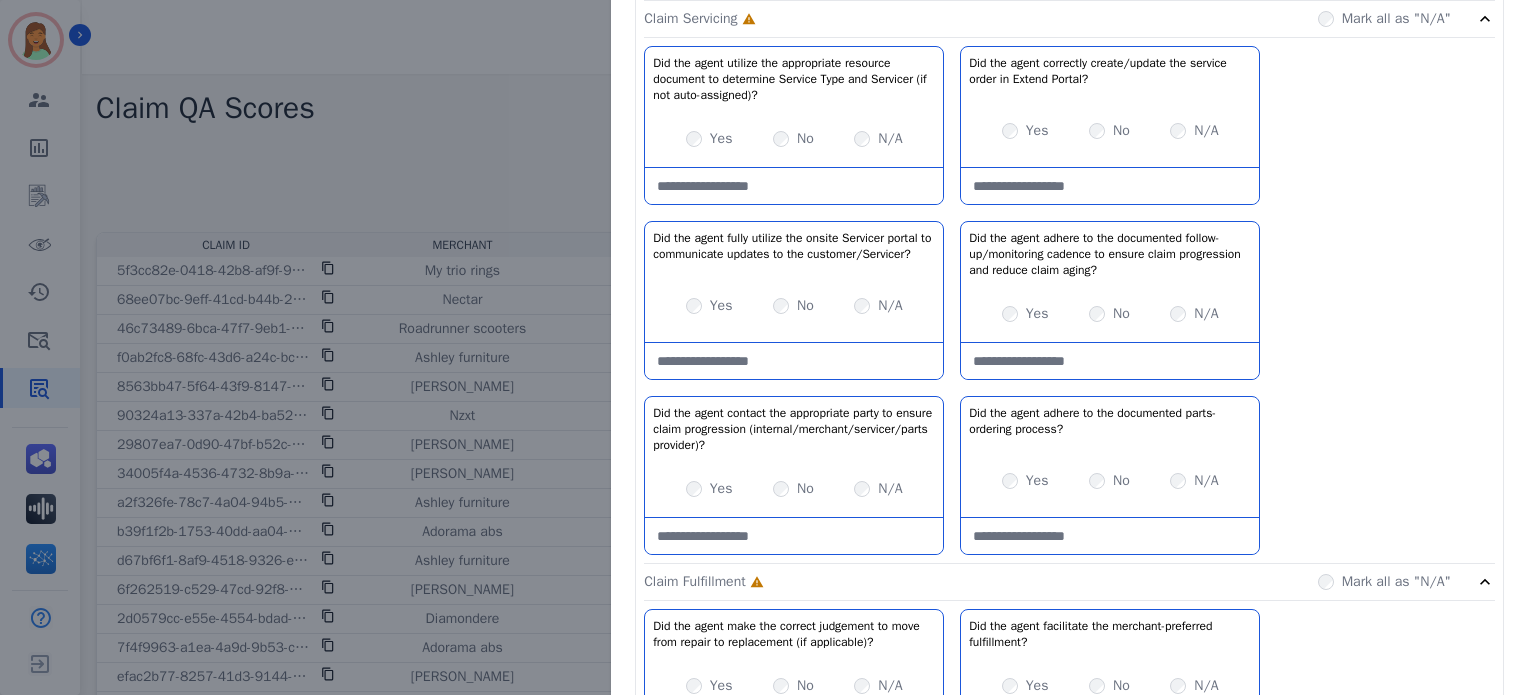 click on "Yes     No     N/A" at bounding box center (794, 306) 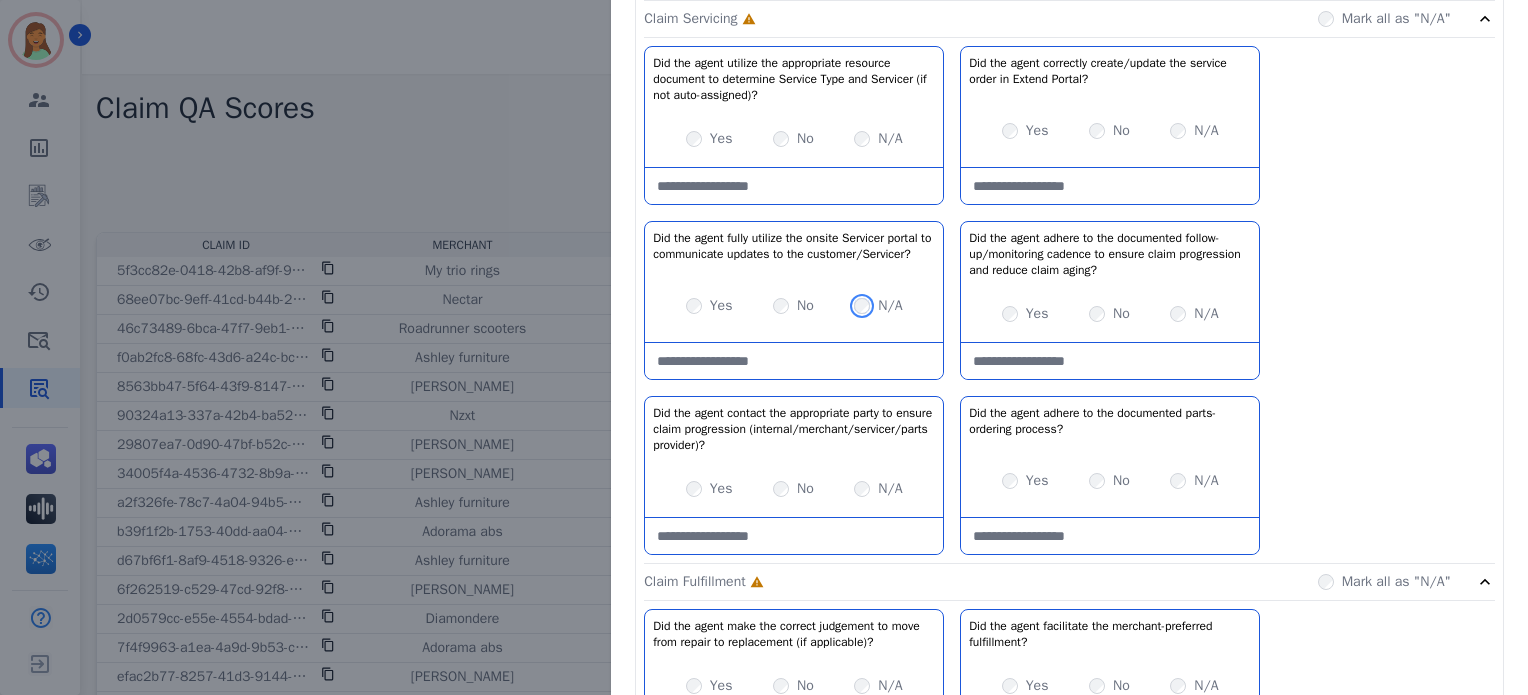 click on "N/A" at bounding box center (878, 306) 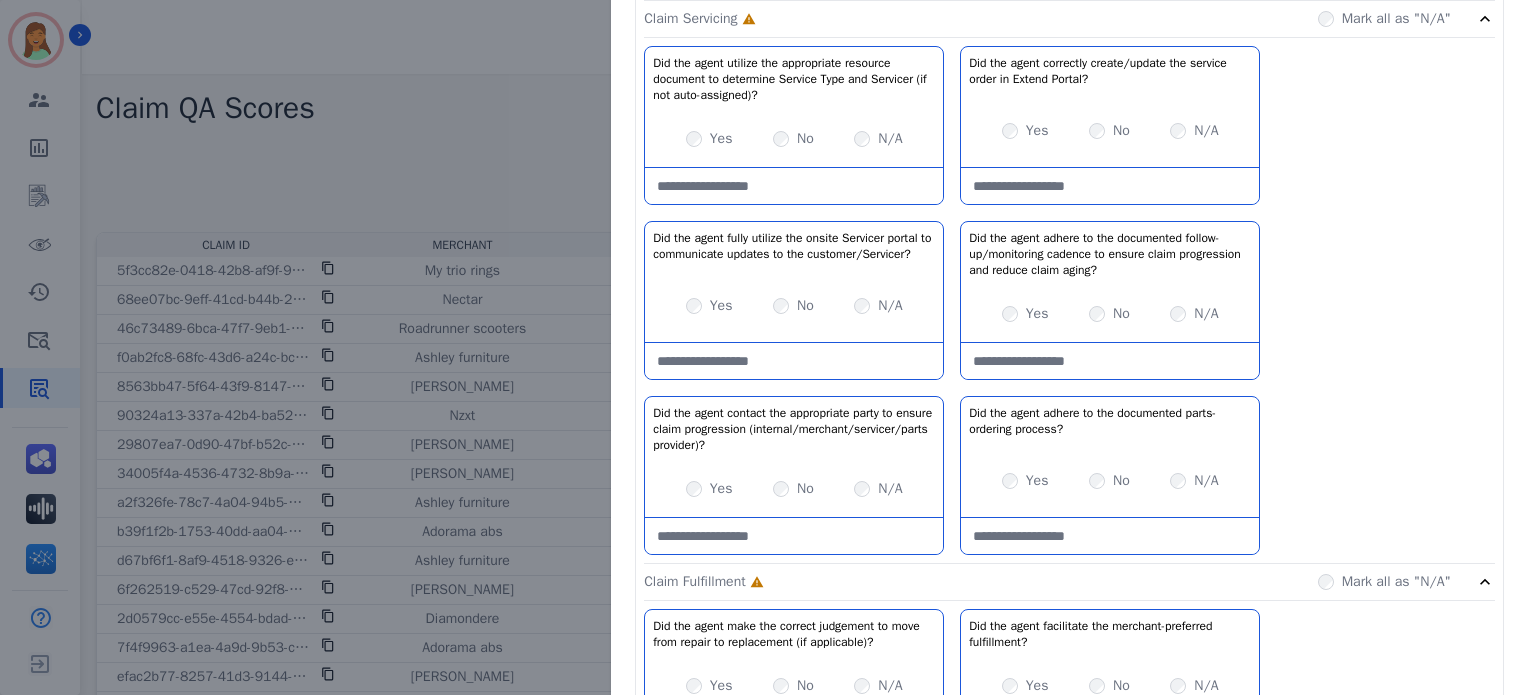 click on "N/A" at bounding box center [878, 306] 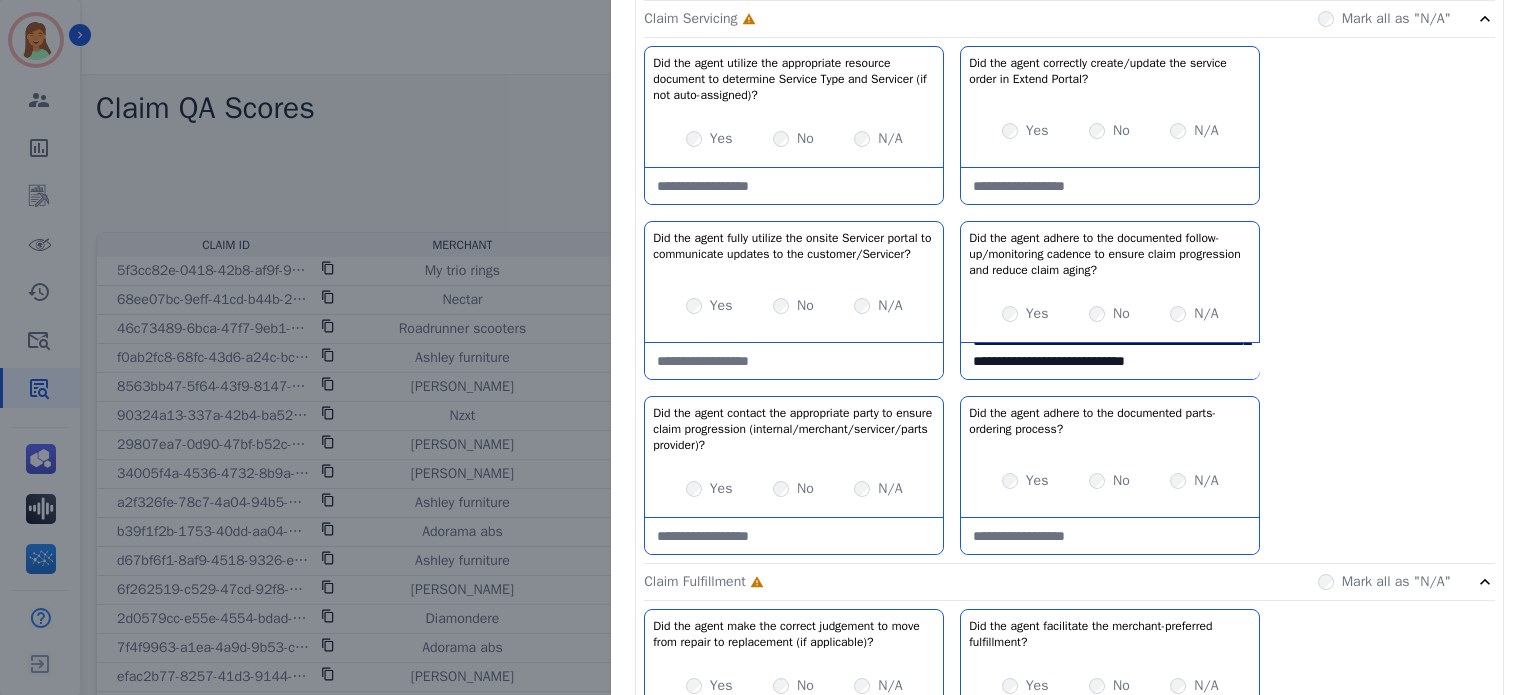 scroll, scrollTop: 91, scrollLeft: 0, axis: vertical 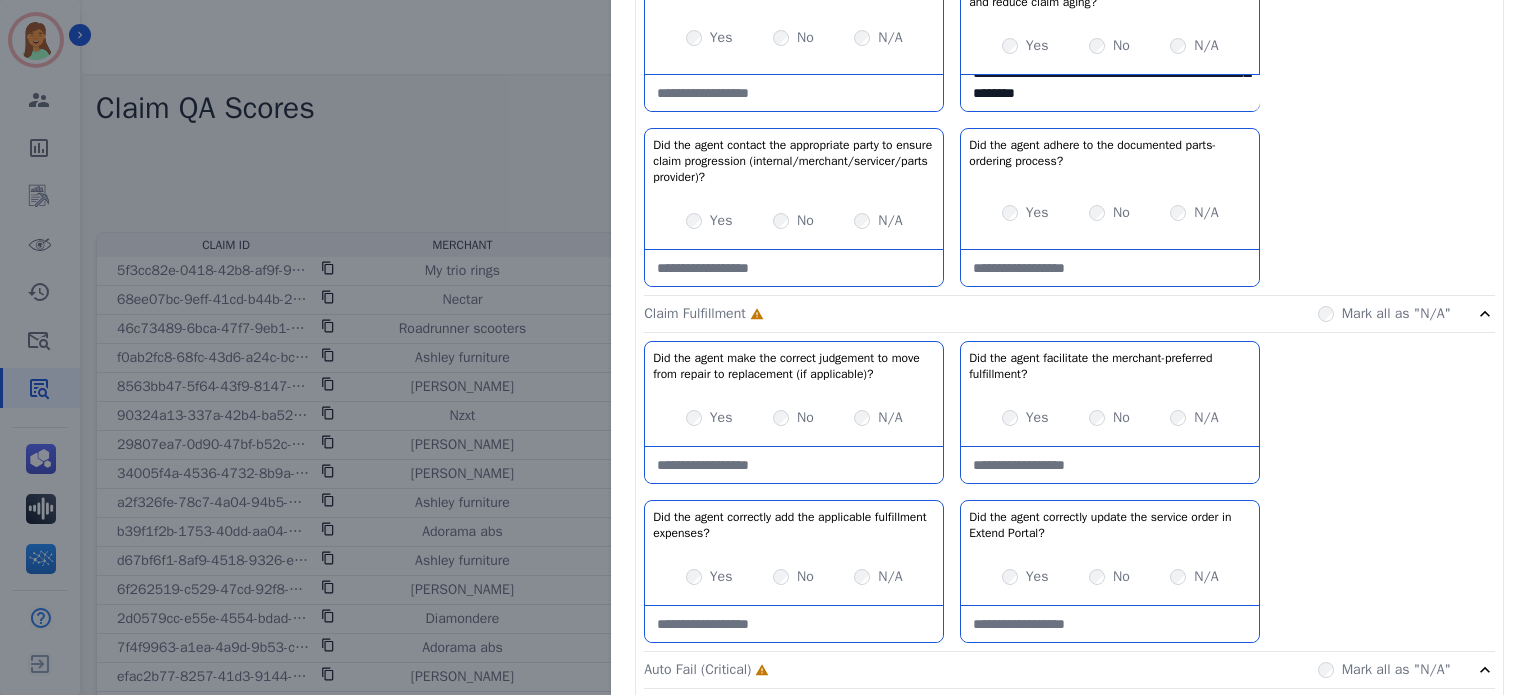 type on "**********" 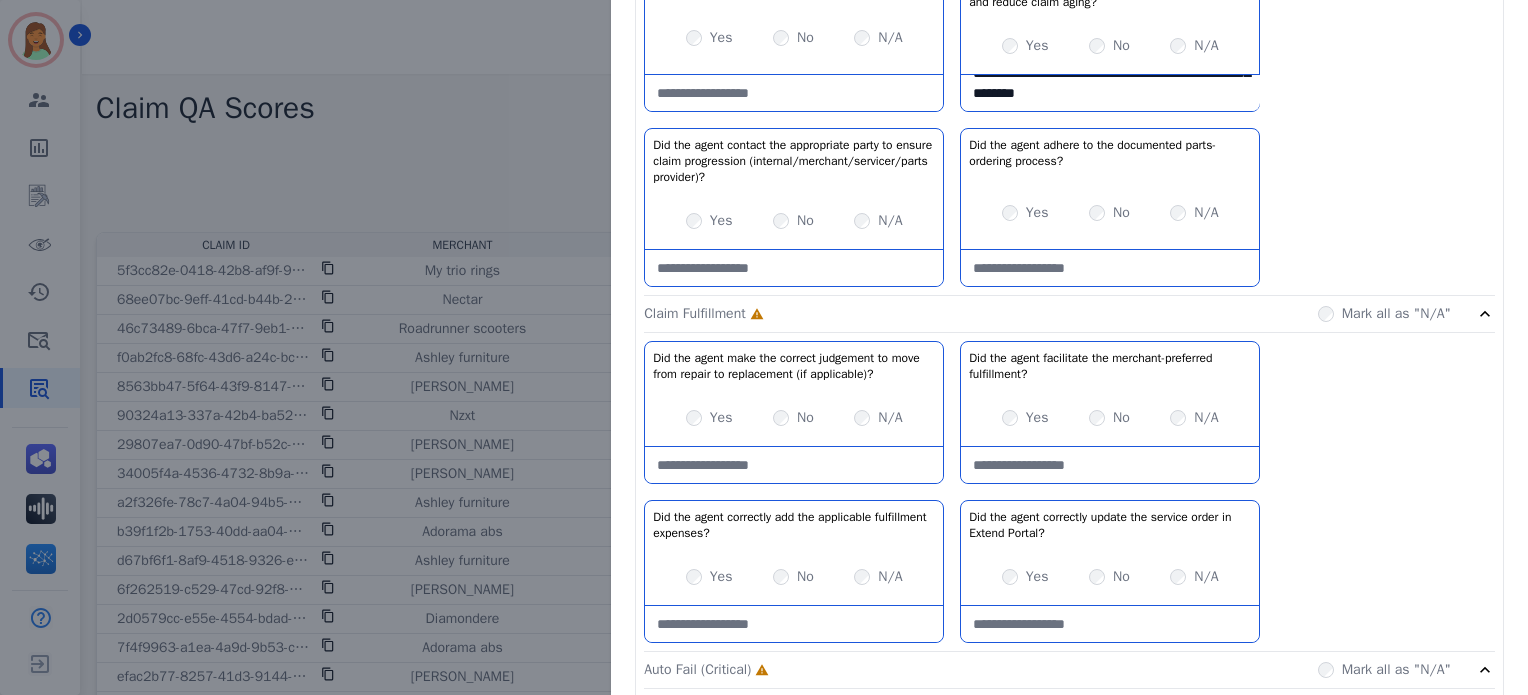 click on "N/A" at bounding box center (1194, 213) 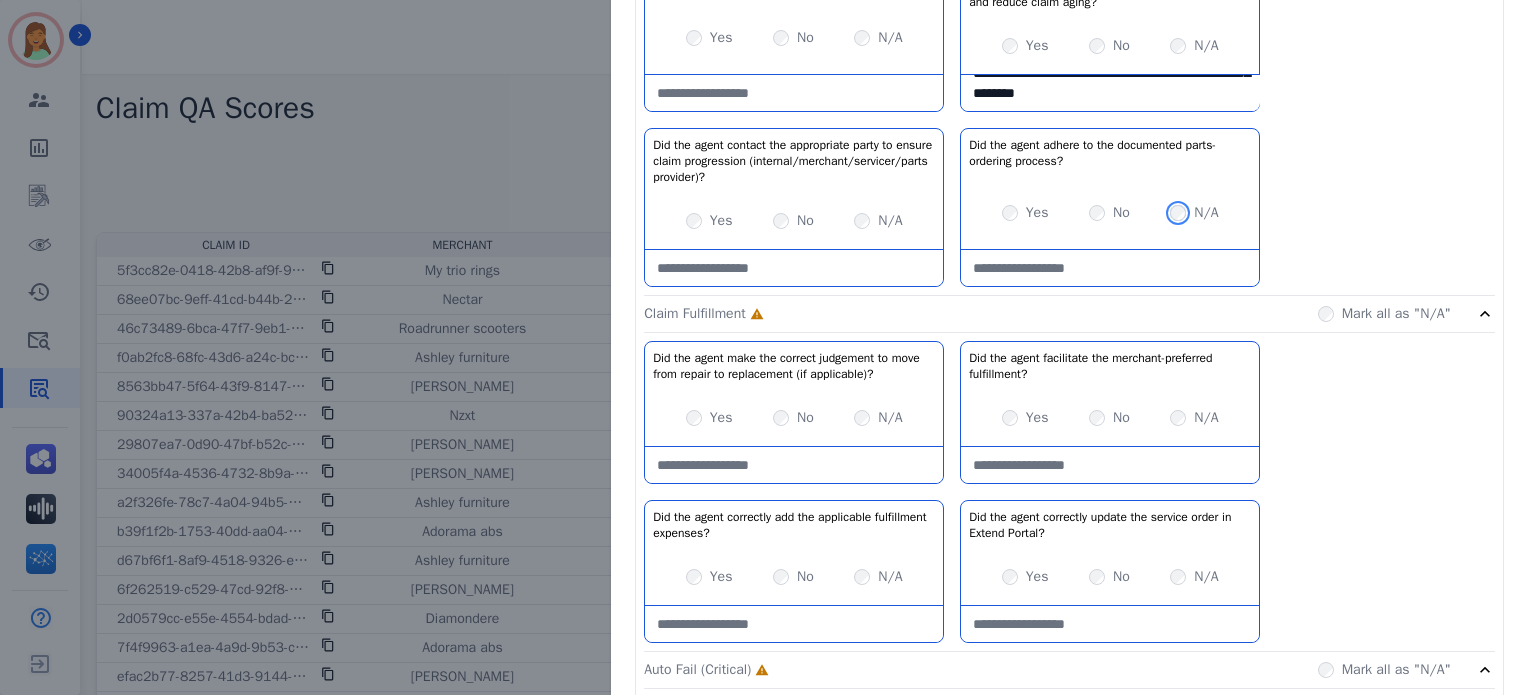 scroll, scrollTop: 1512, scrollLeft: 0, axis: vertical 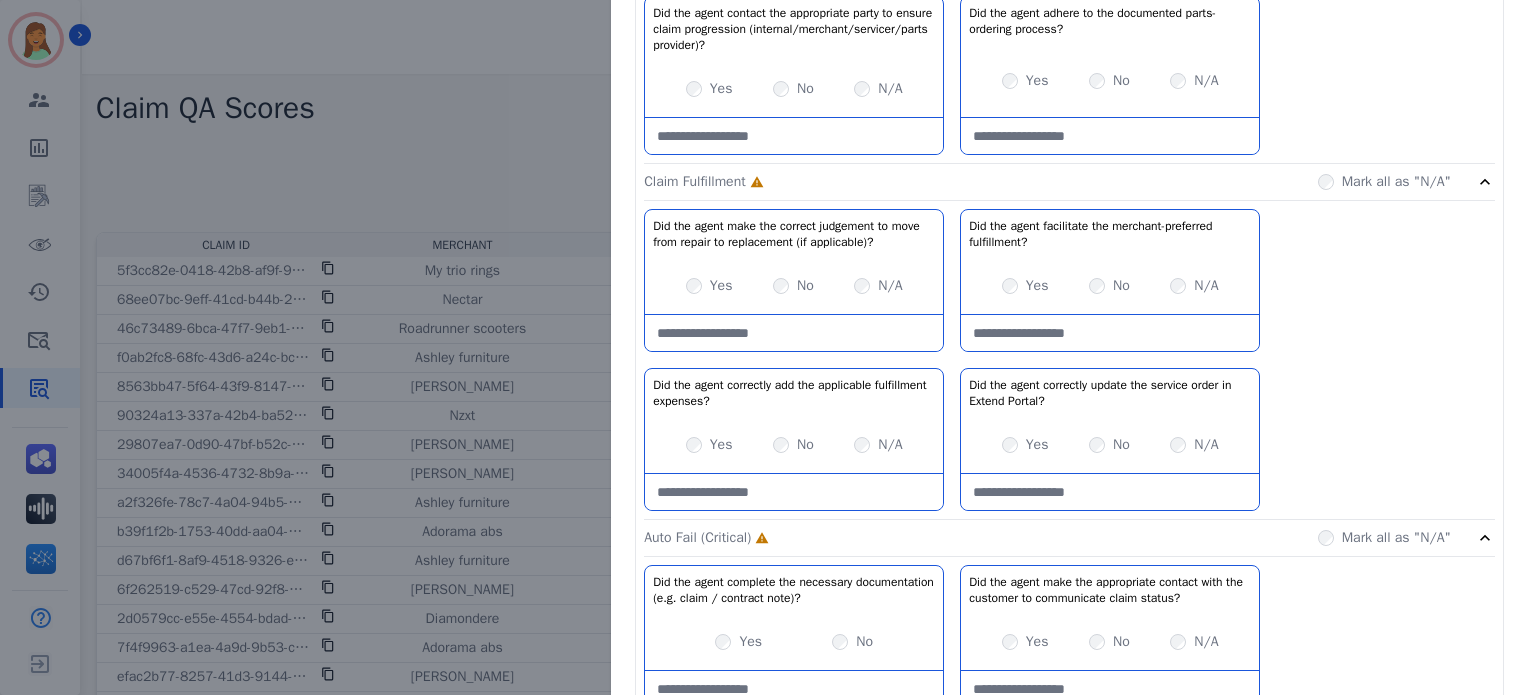 click on "Claim Fulfillment     Incomplete         Mark all as "N/A"" 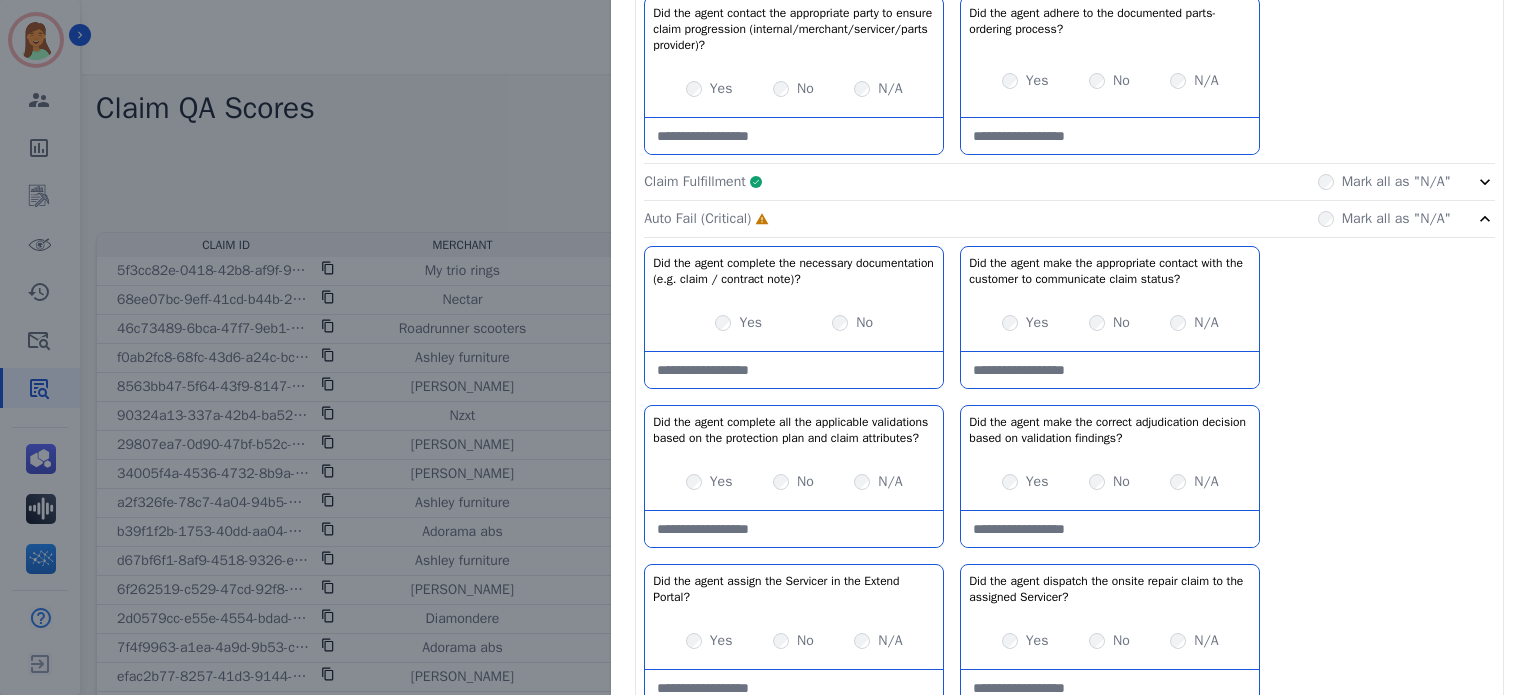 click on "Claim Ownership     Complete         Mark all as "N/A"     Did the agent take first action within the documented SLA for Action Required?   No description         Yes     No   Did the agent utilize the correct tier assignment (when needed)?   No description         Yes     No     N/A   Did the agent process the claim / resolve the escalation within the documented SLA?   No description         Yes     No   Claim Adjudication     Complete         Mark all as "N/A"     Did the agent make the correct assessment based on fraud investigation (if applicable)?   No description         Yes     No     N/A   Did the agent review the customer-provided photos to accurately assess T&C eligibility?   No description         Yes     No     N/A   Did the agent manually update the claim status correctly based on adjudication decision?   No description         Yes     No     N/A   Did the agent use the appropriate template to communicate claim denial to the customer (if applicable)?   No description         Yes     No" at bounding box center (1069, -59) 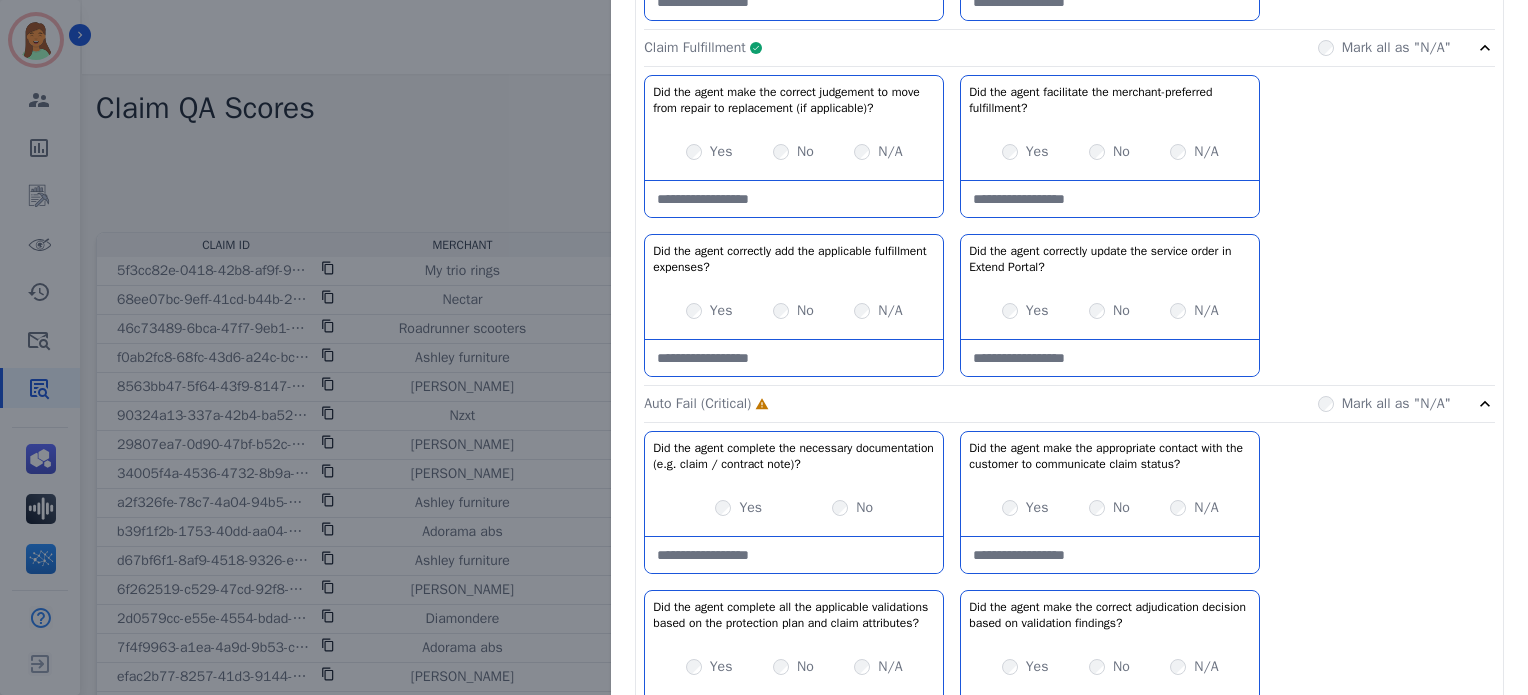scroll, scrollTop: 1780, scrollLeft: 0, axis: vertical 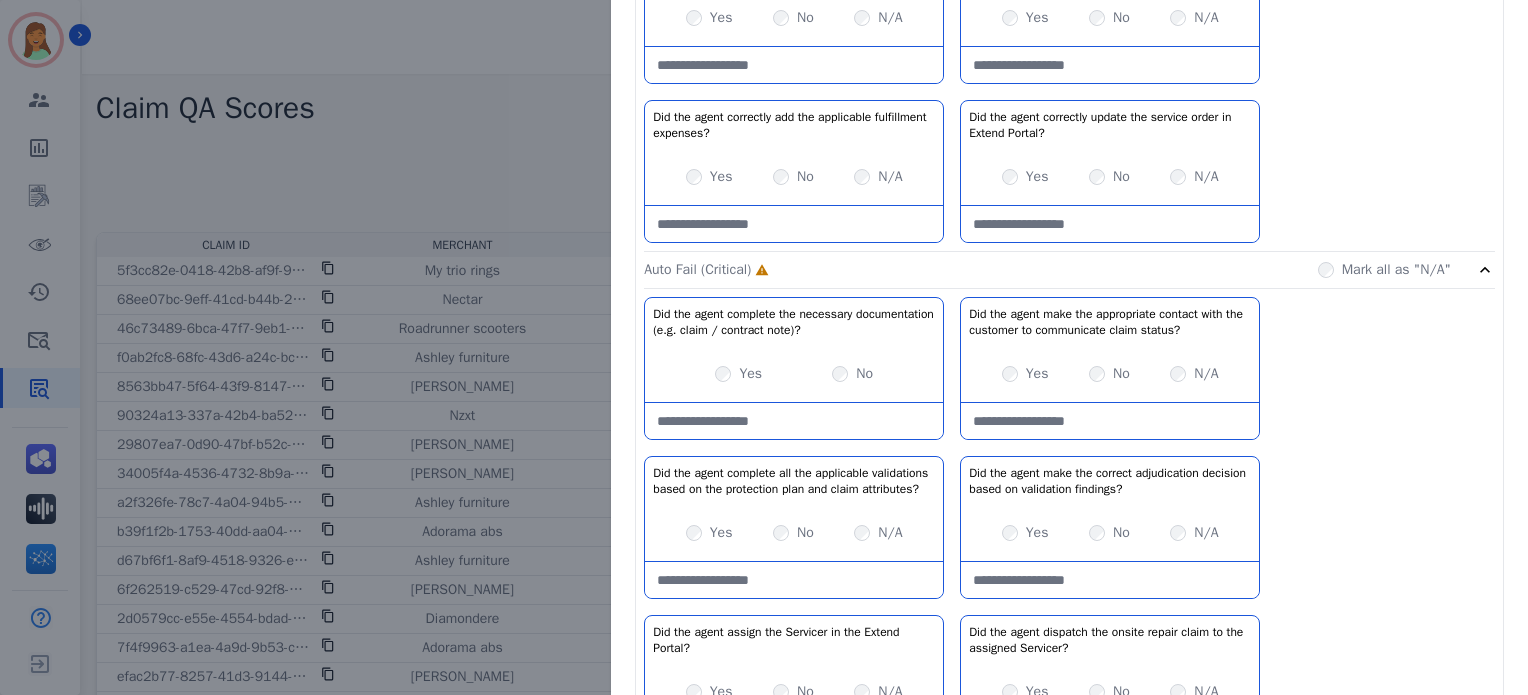click at bounding box center [794, 421] 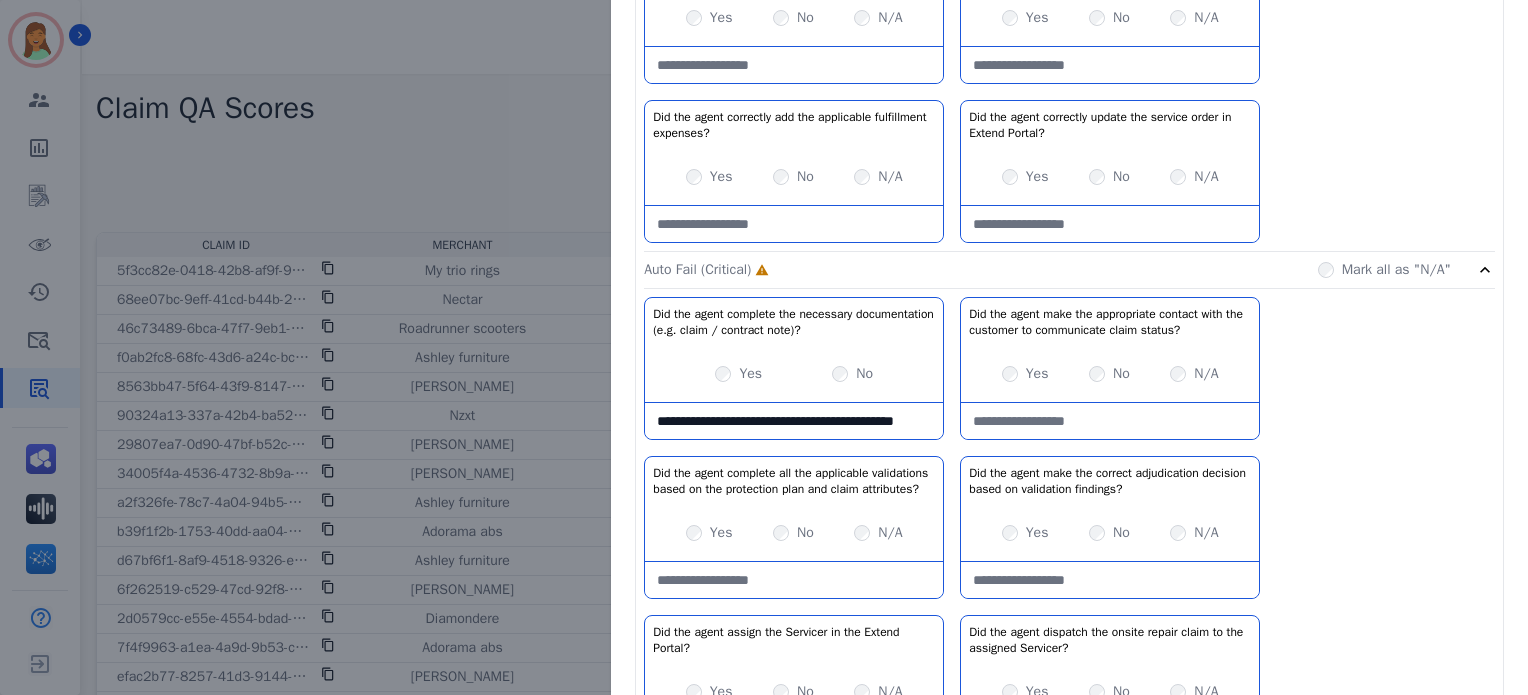 scroll, scrollTop: 11, scrollLeft: 0, axis: vertical 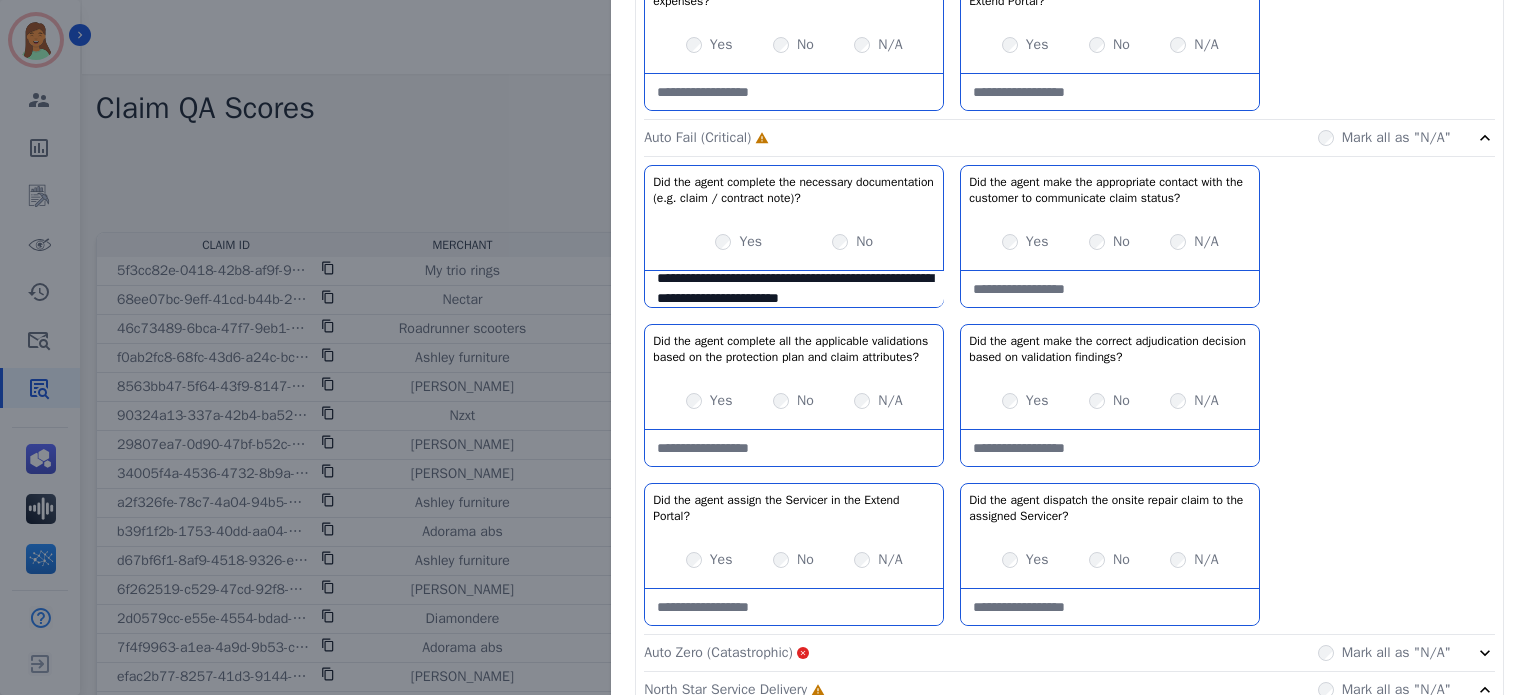 type on "**********" 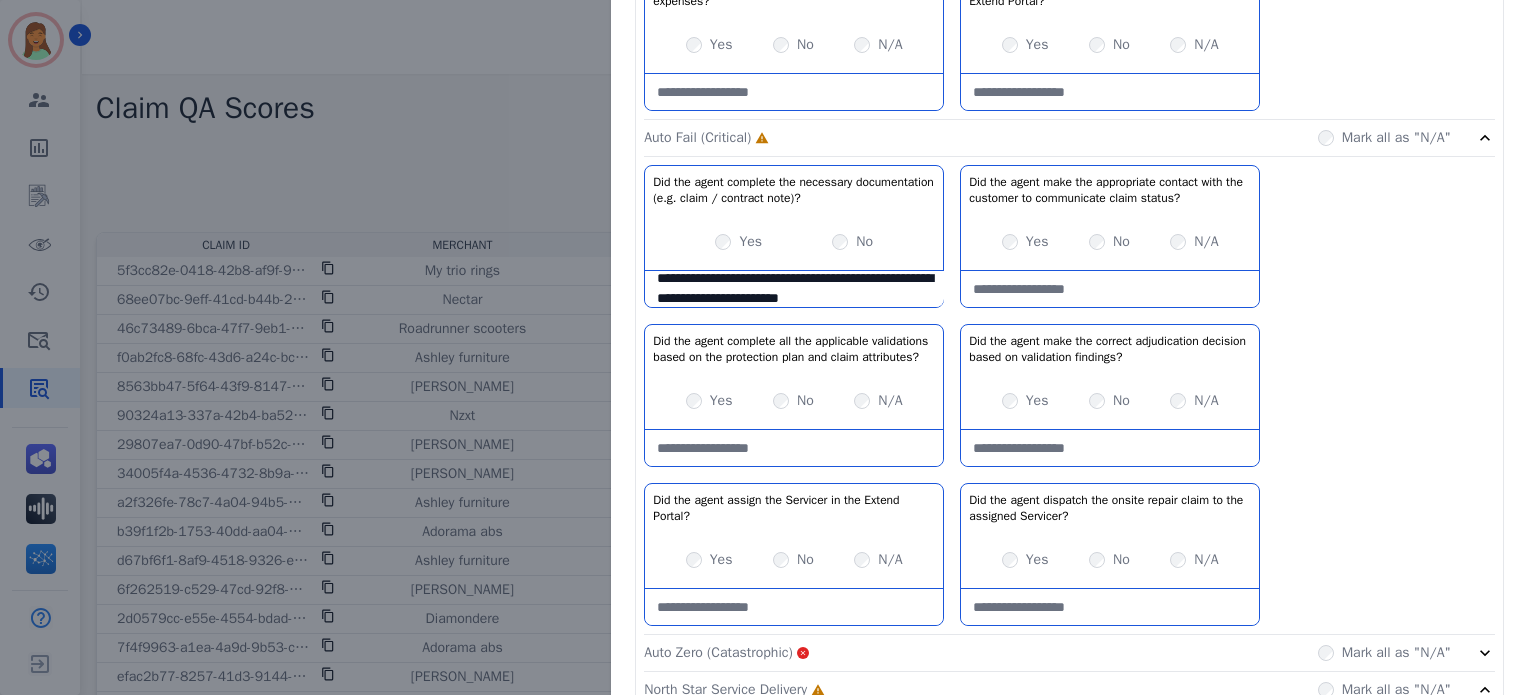 click at bounding box center [1110, 289] 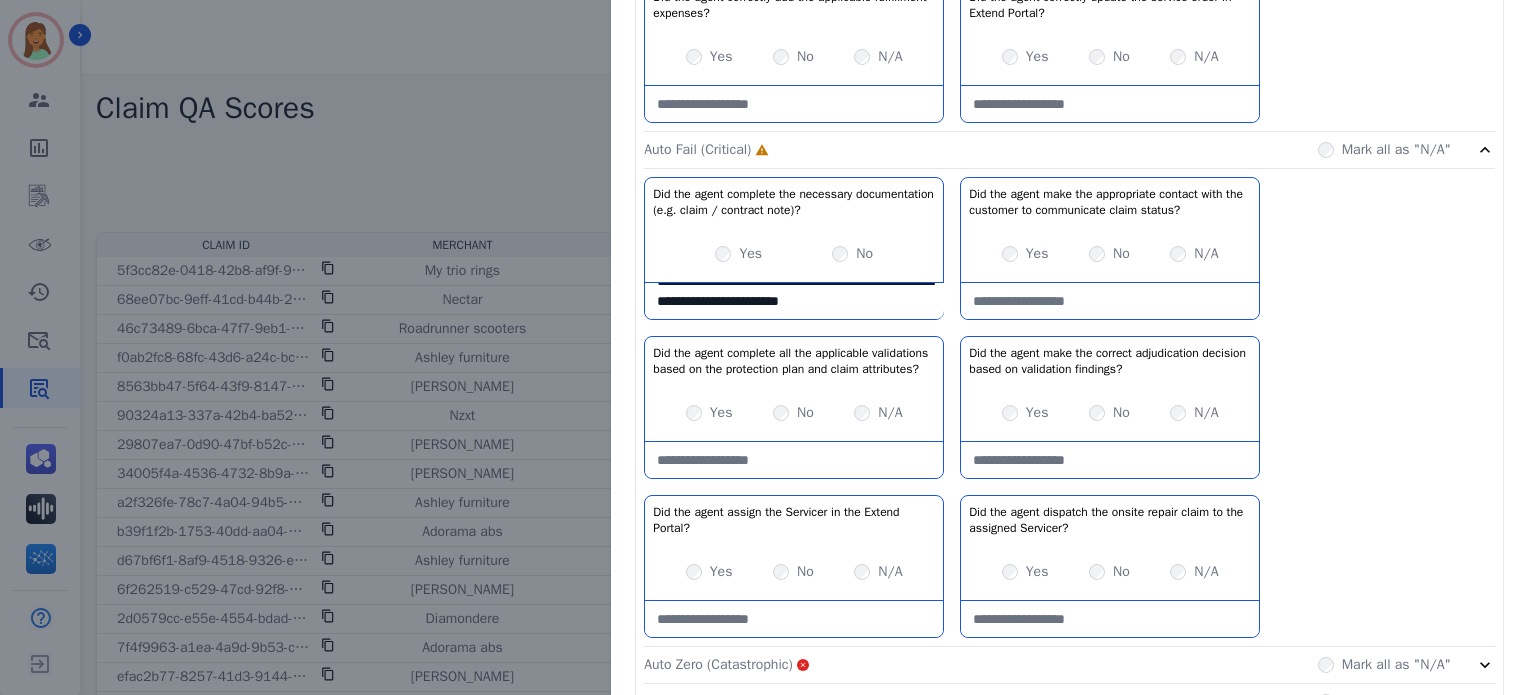 scroll, scrollTop: 2032, scrollLeft: 0, axis: vertical 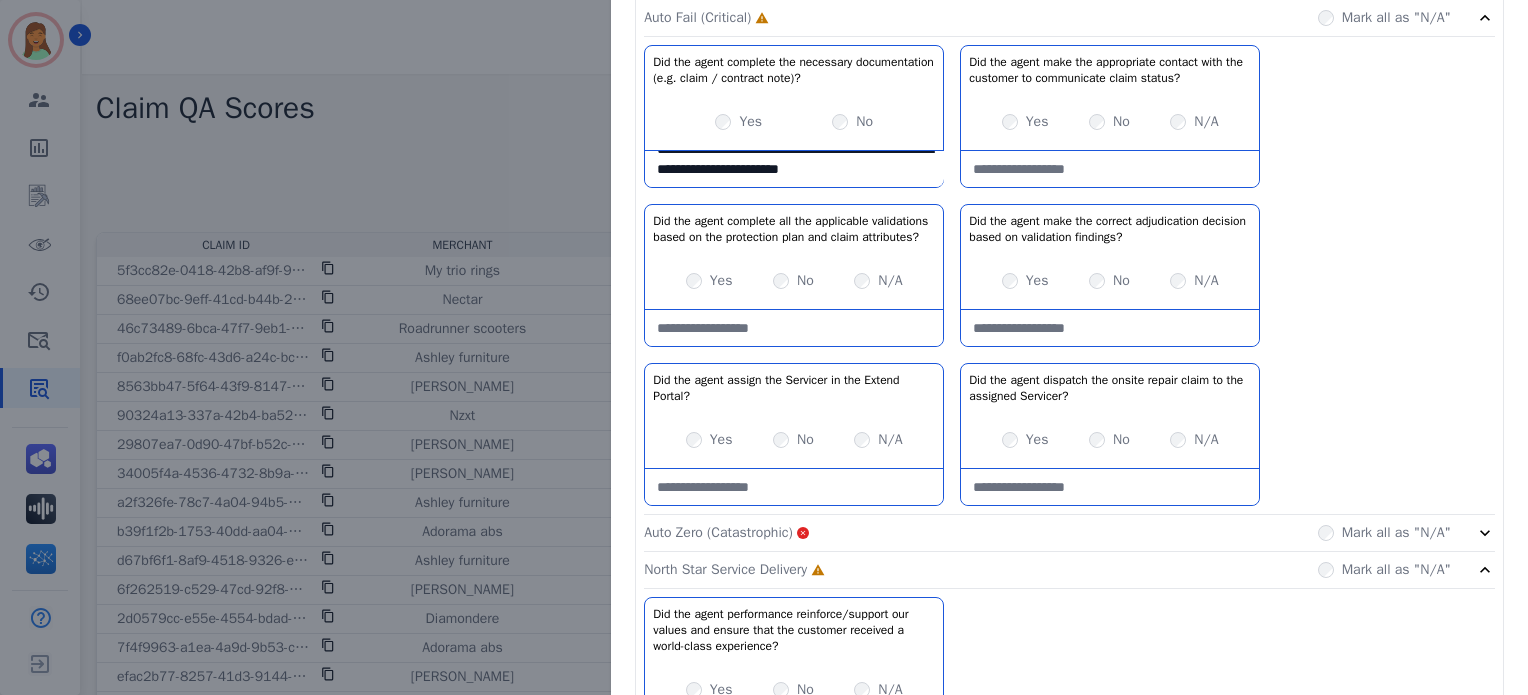 click on "Yes" at bounding box center (709, 440) 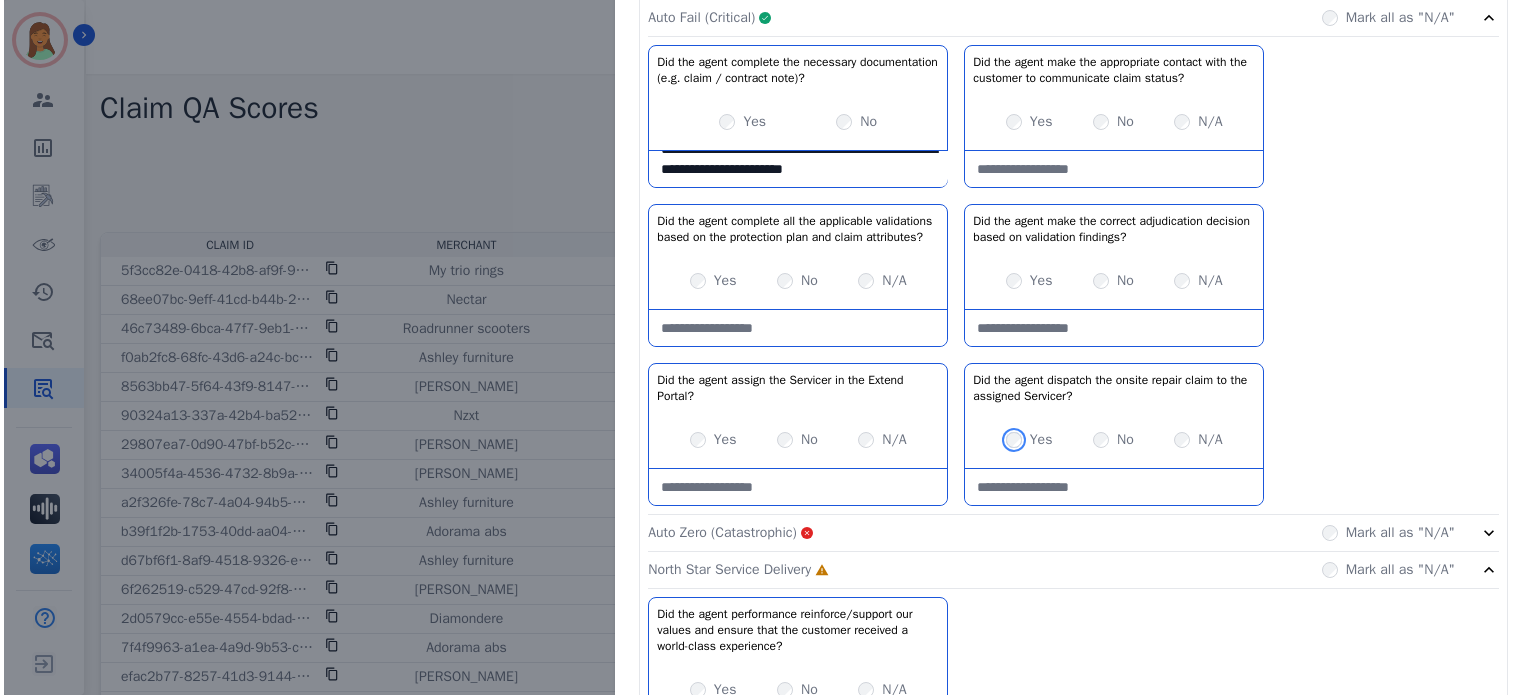 scroll, scrollTop: 2166, scrollLeft: 0, axis: vertical 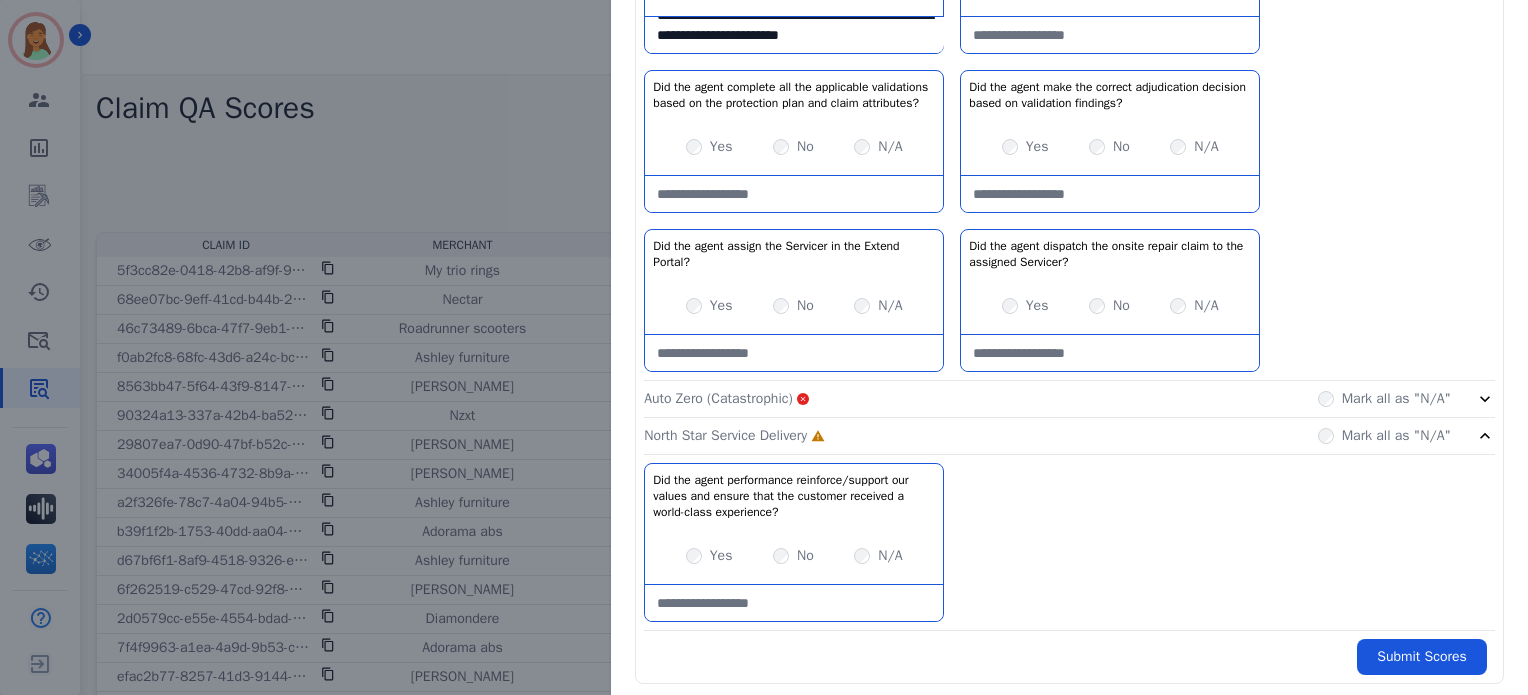 click on "Yes" at bounding box center [709, 556] 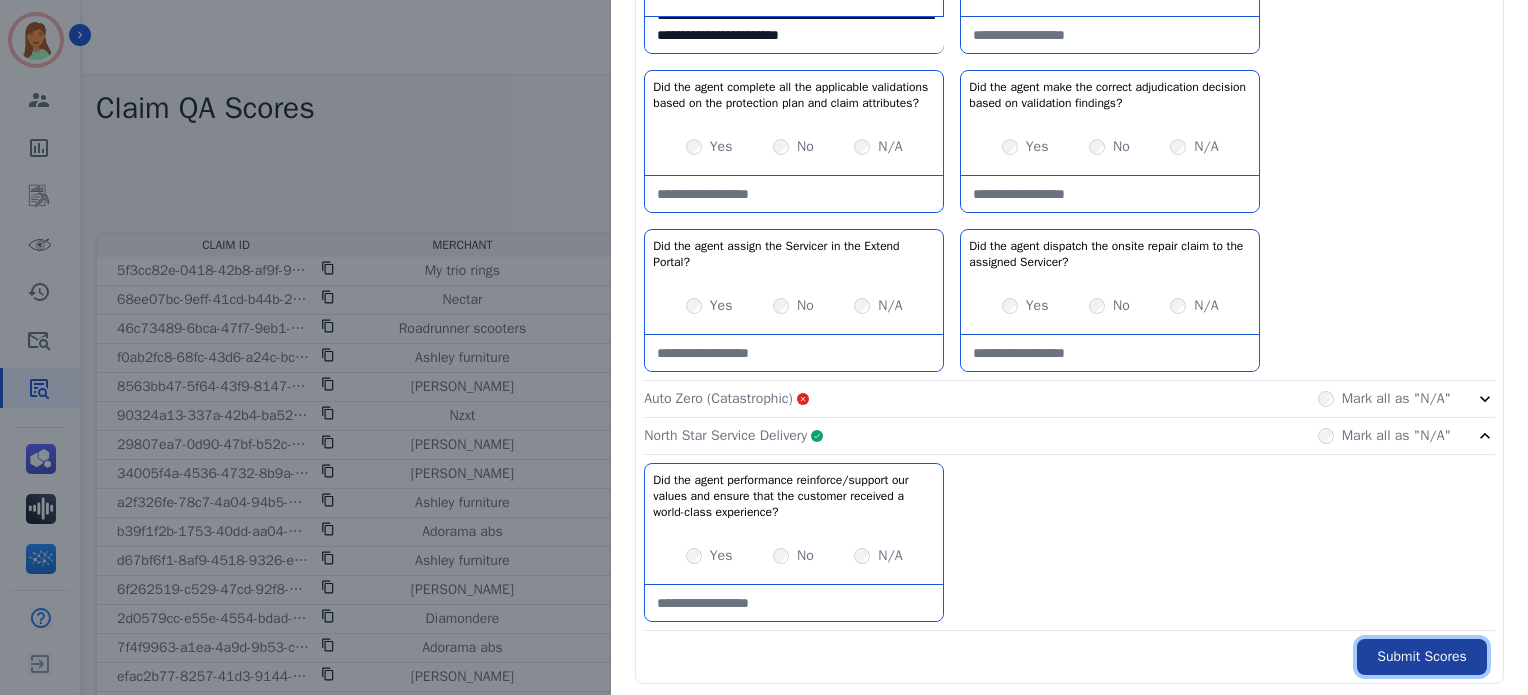 click on "Submit Scores" at bounding box center (1422, 657) 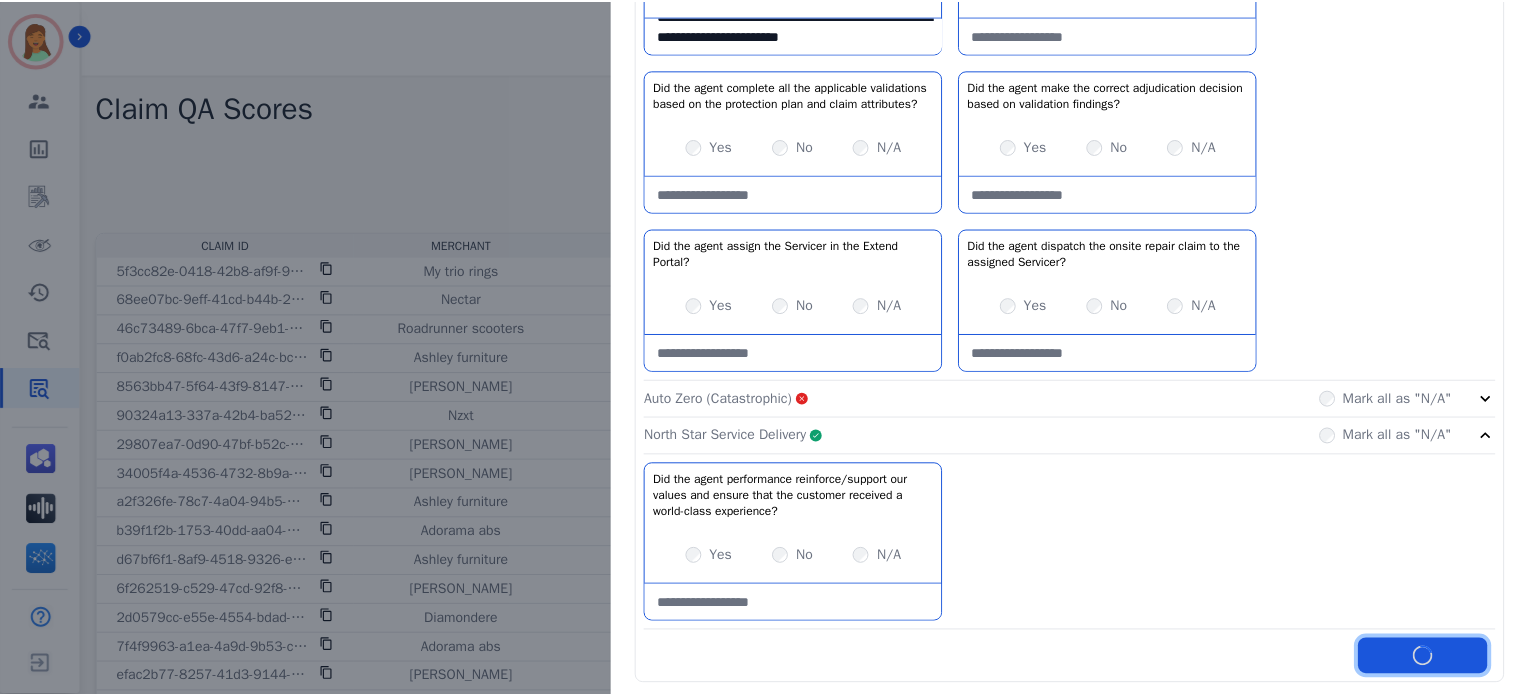 scroll, scrollTop: 2278, scrollLeft: 0, axis: vertical 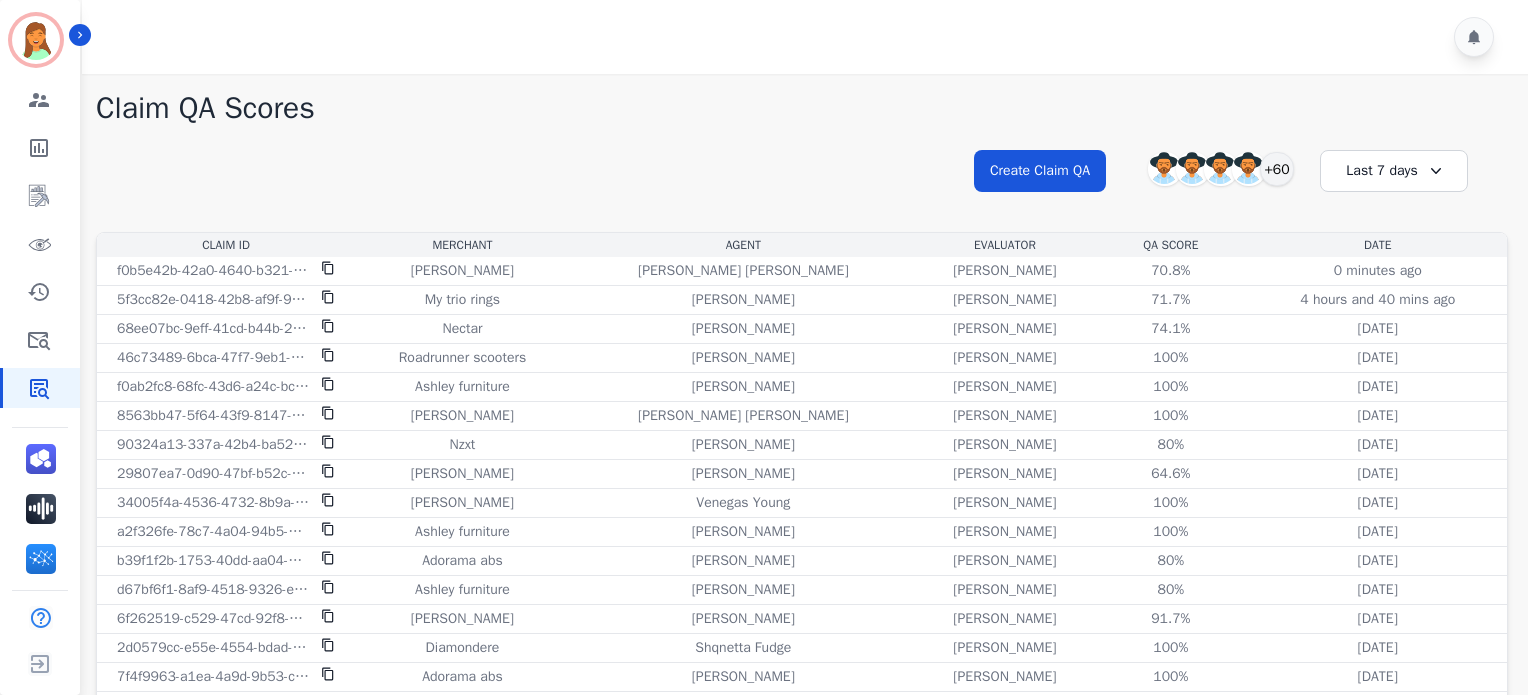 drag, startPoint x: 1033, startPoint y: 139, endPoint x: 1036, endPoint y: 169, distance: 30.149628 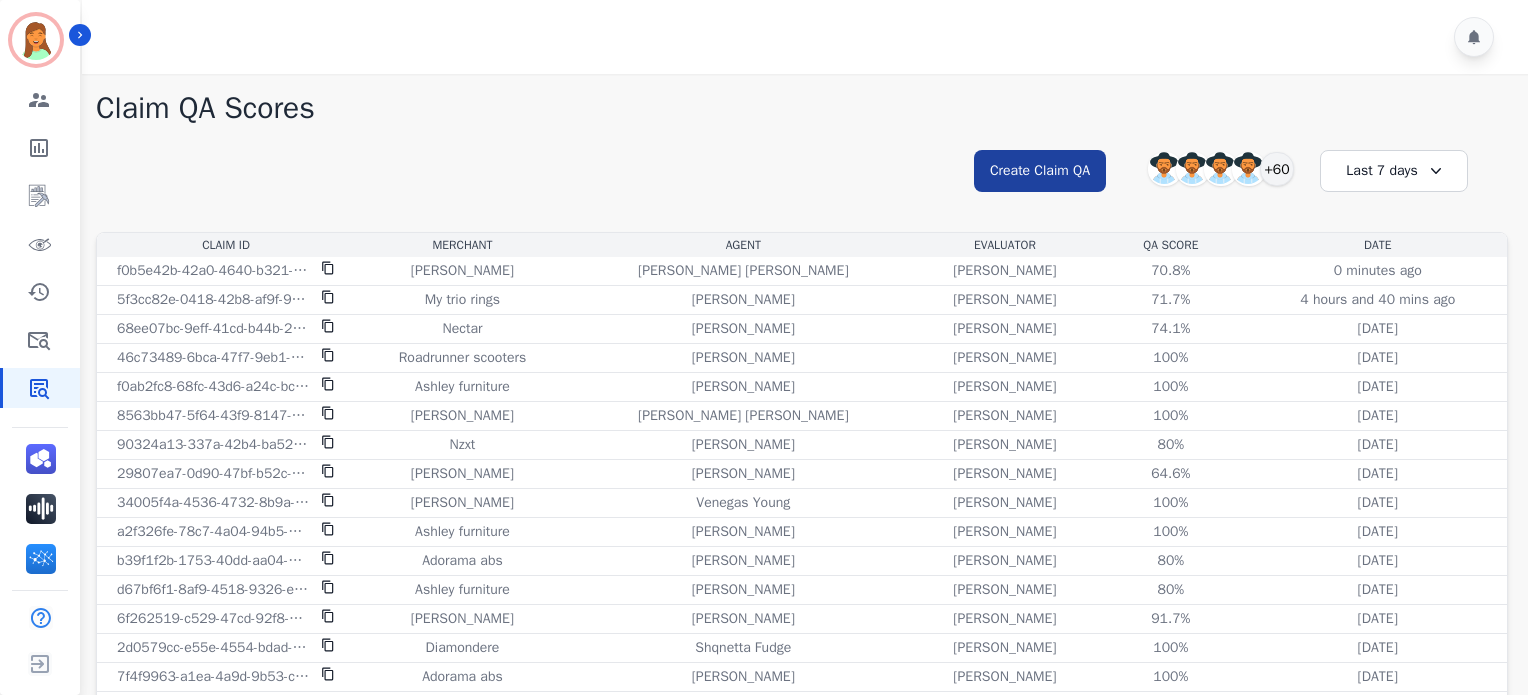 click on "**********" 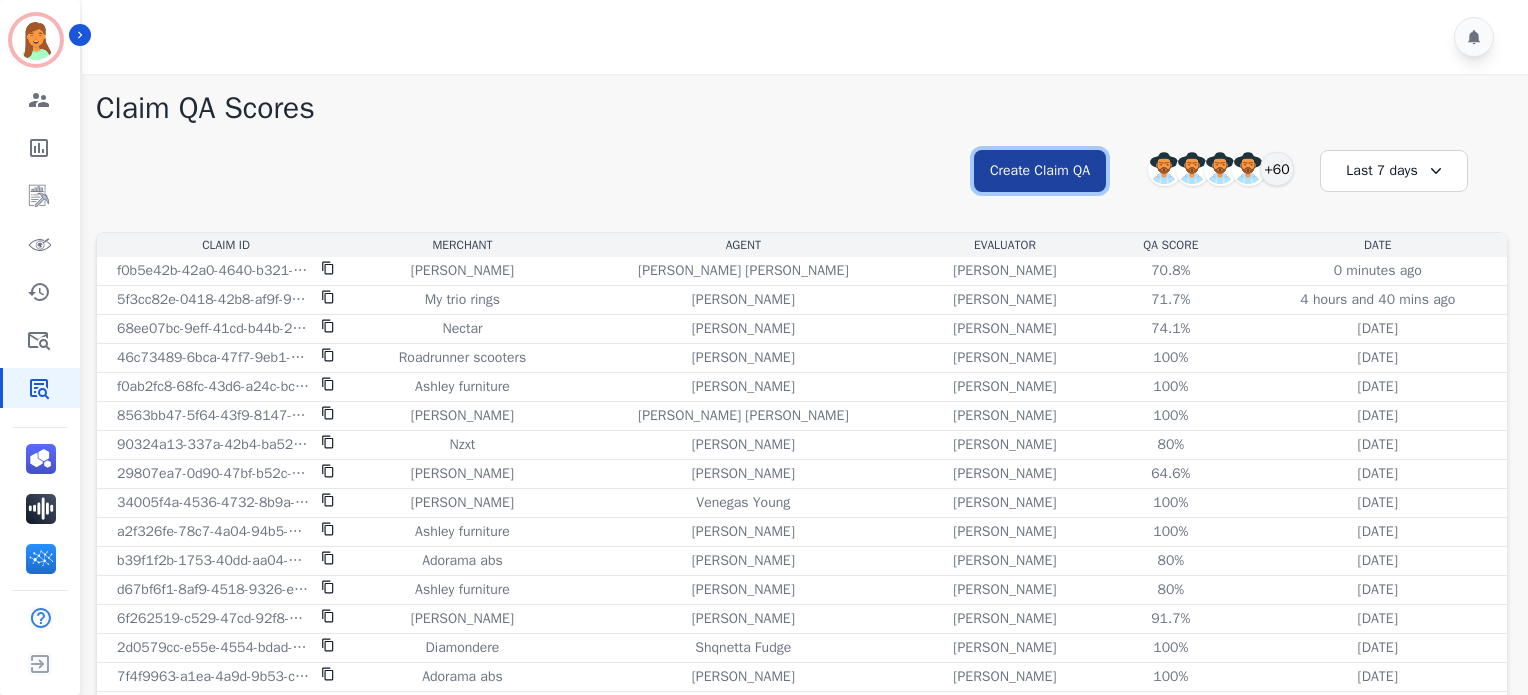 click on "Create Claim QA" at bounding box center [1040, 171] 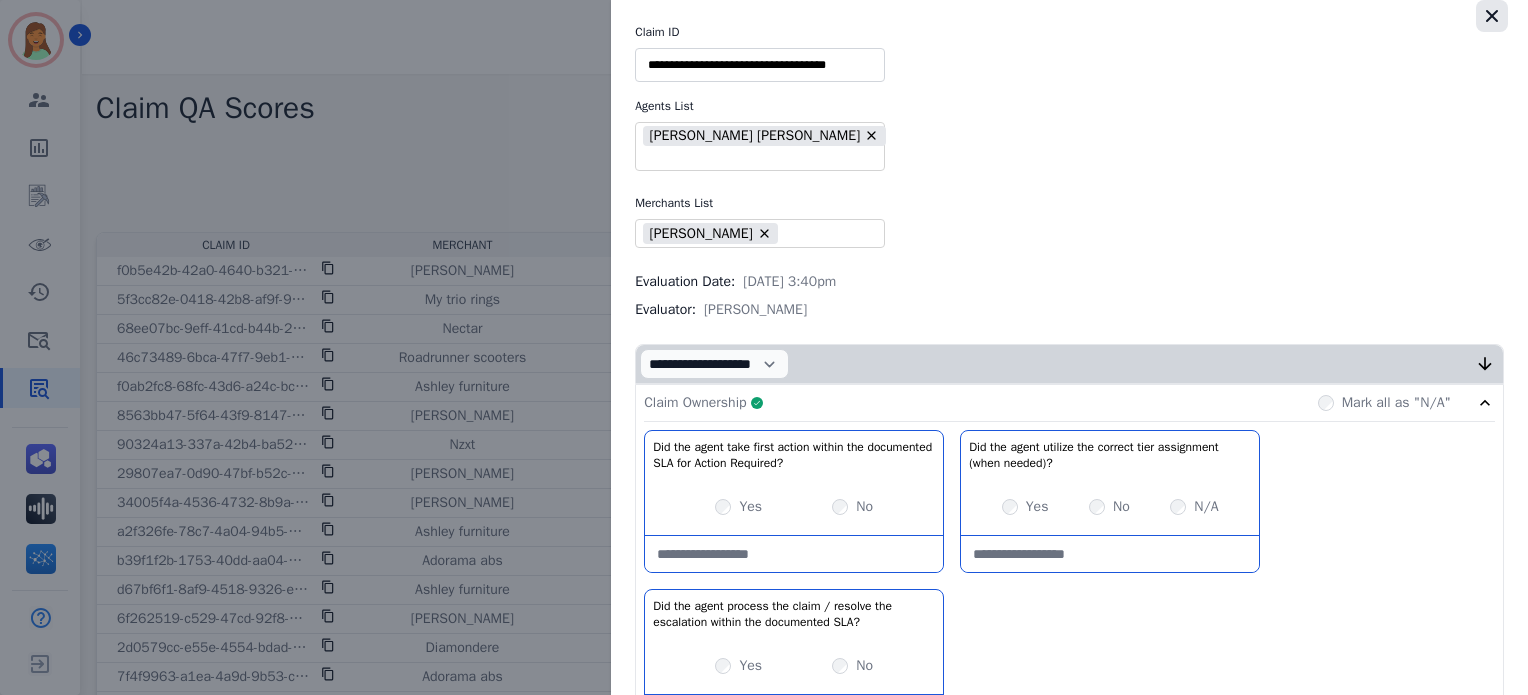 click 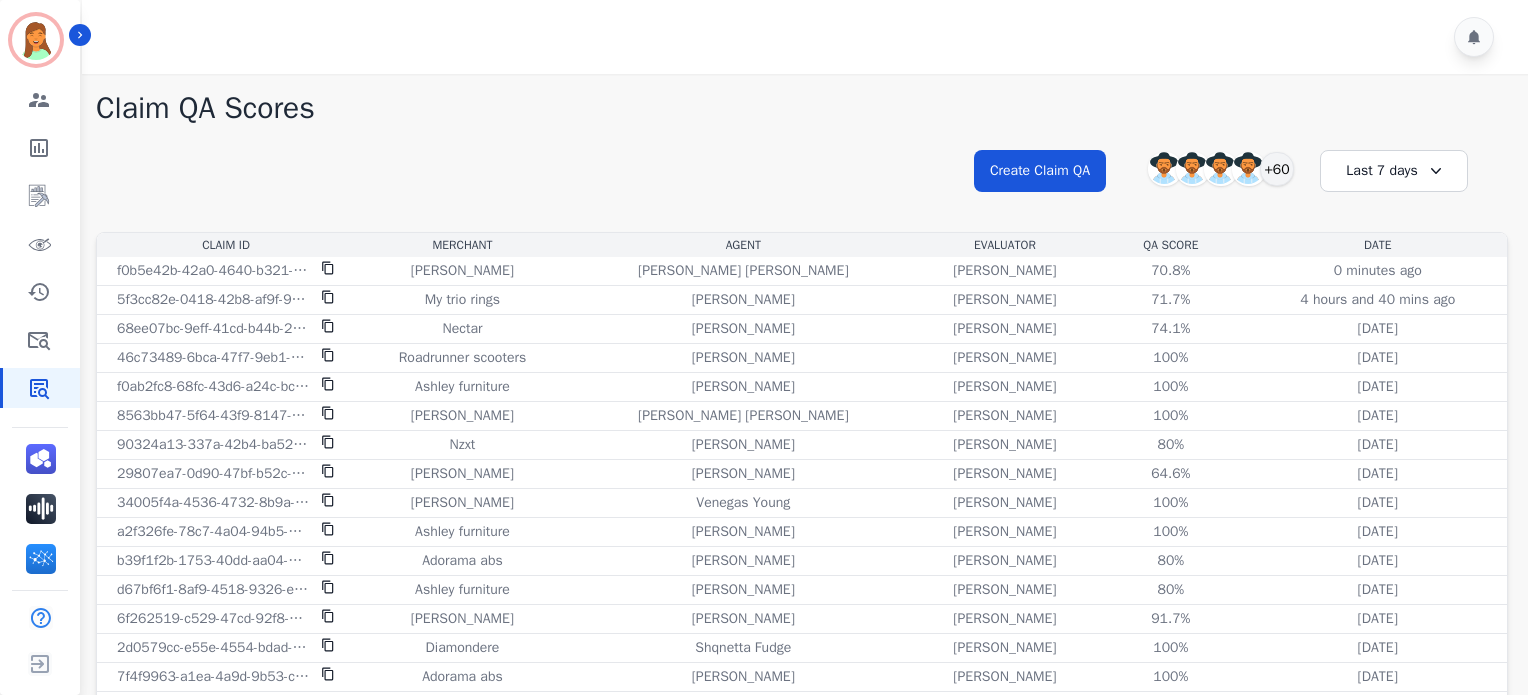 click on "**********" at bounding box center (802, 189) 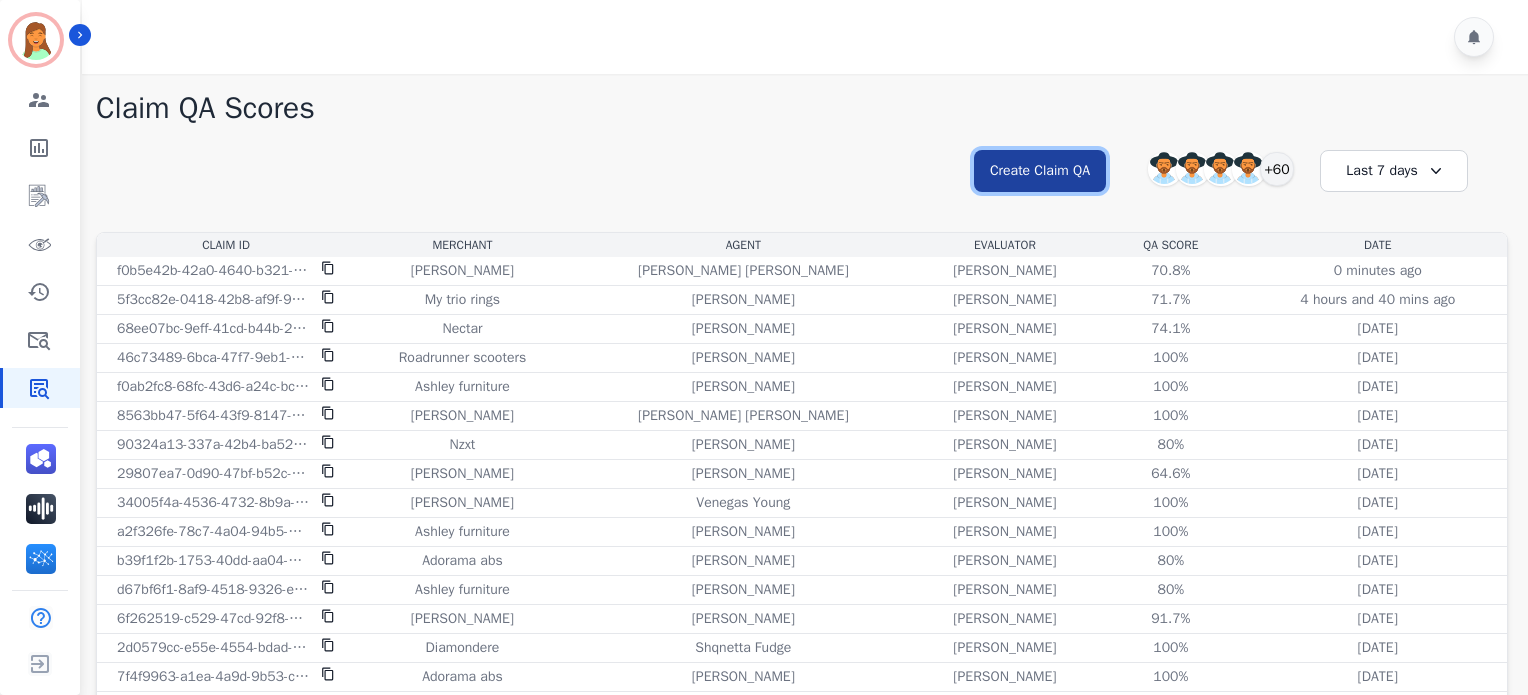 click on "Create Claim QA" at bounding box center [1040, 171] 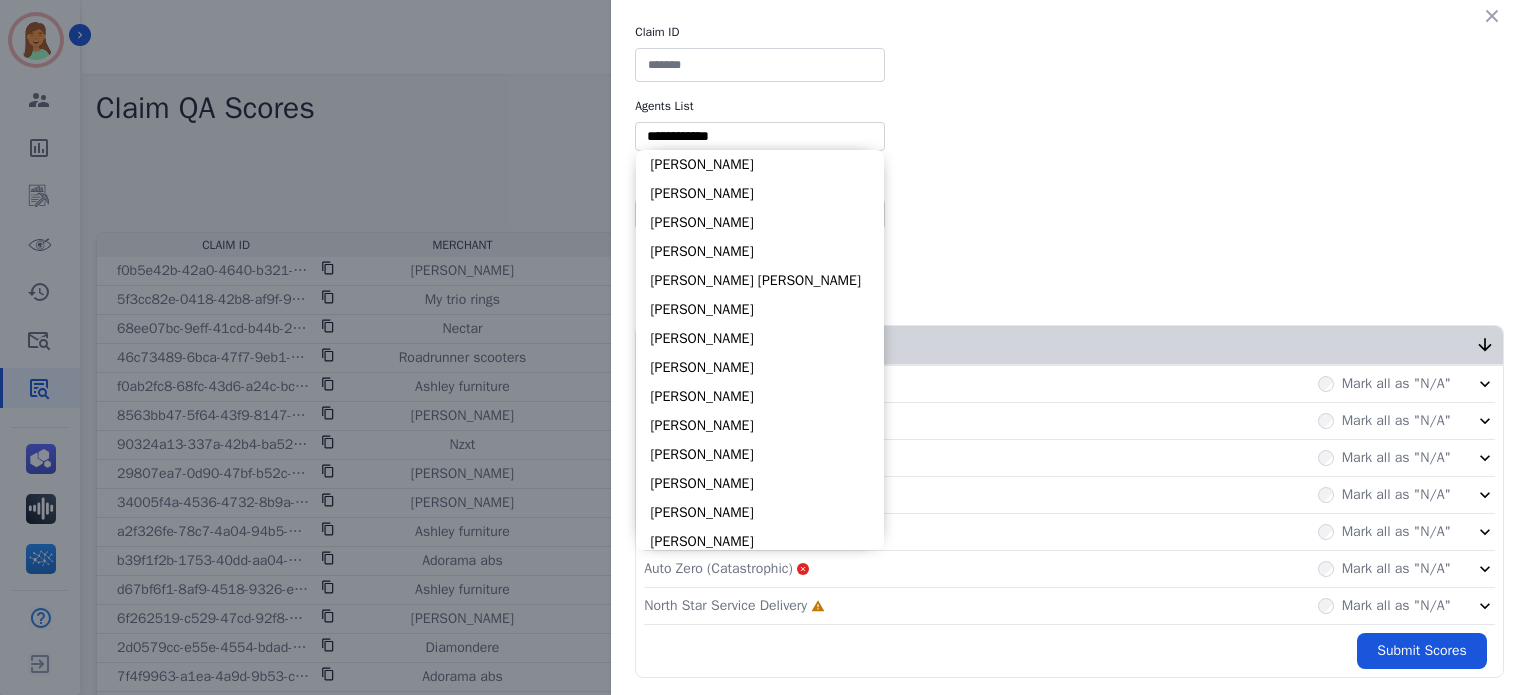 click at bounding box center (760, 136) 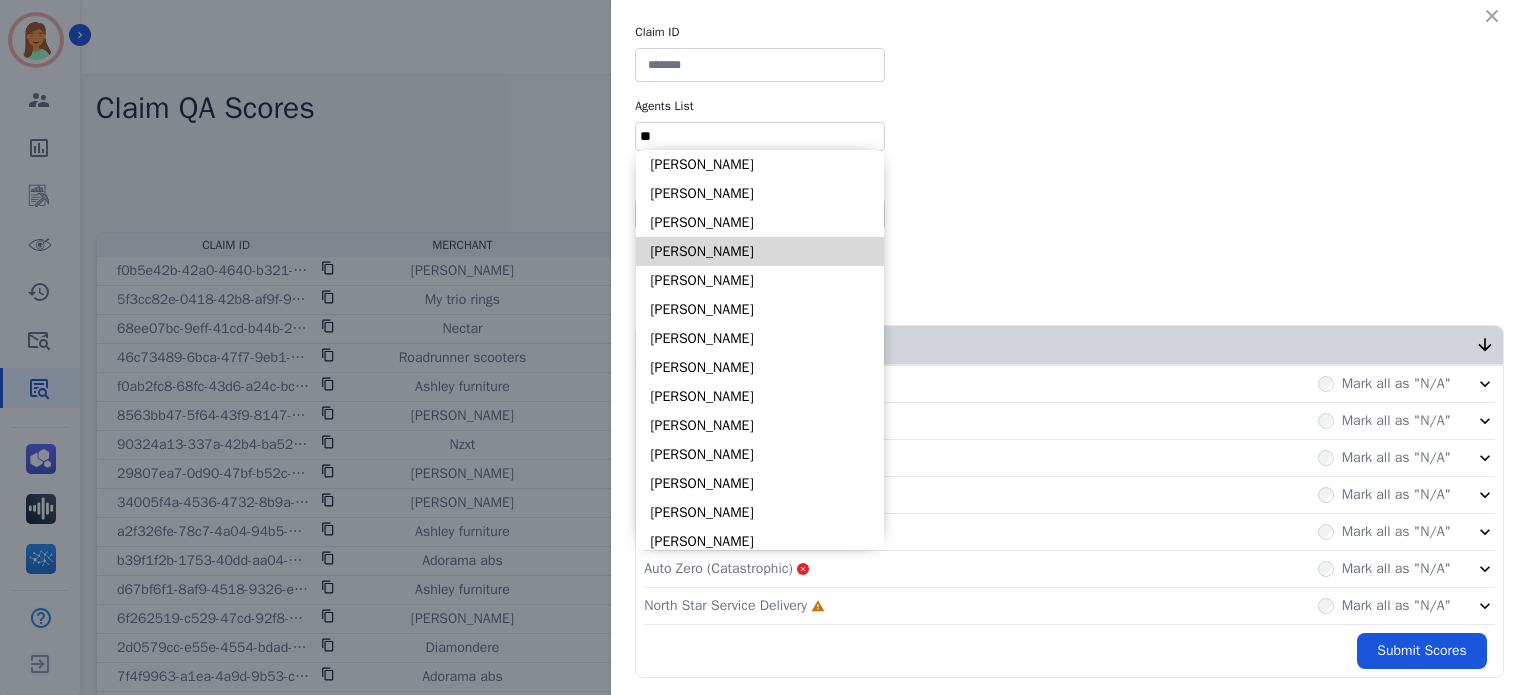 type on "**" 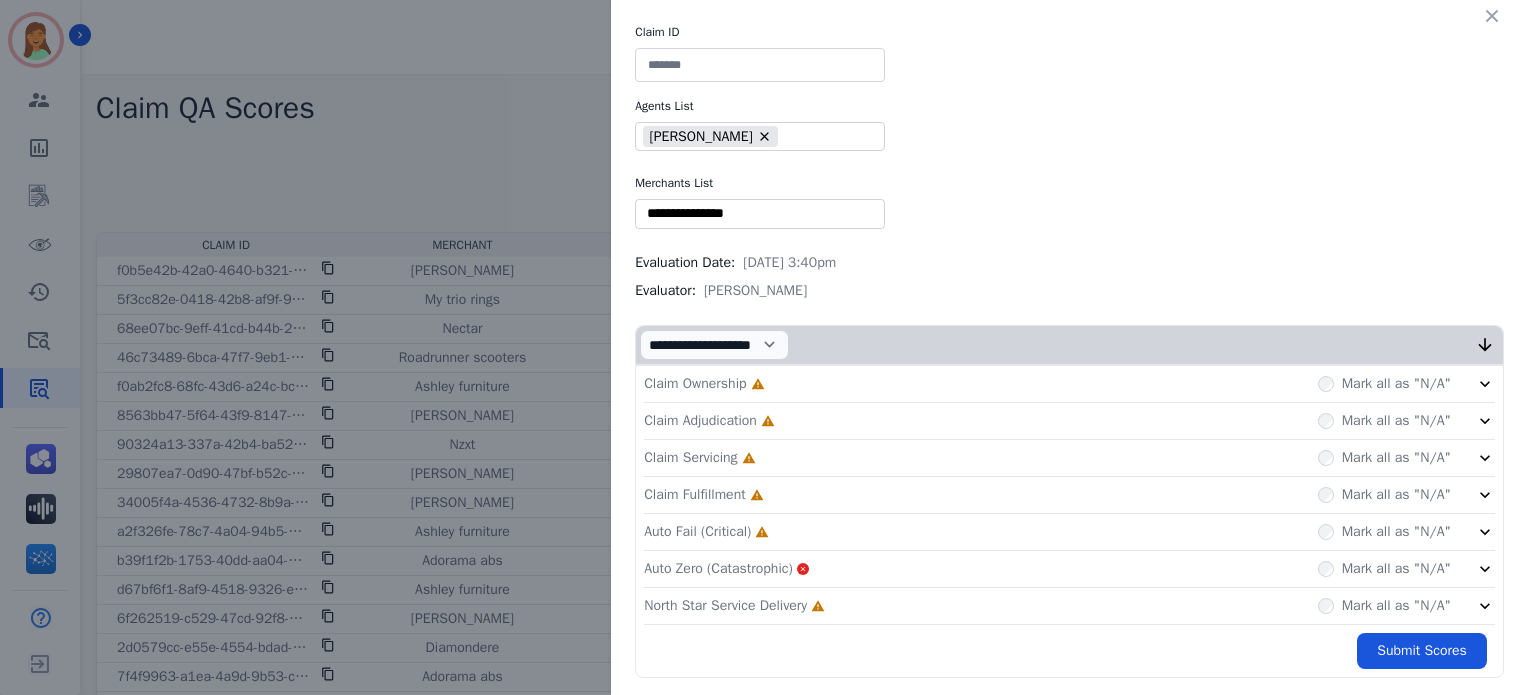 click at bounding box center [760, 65] 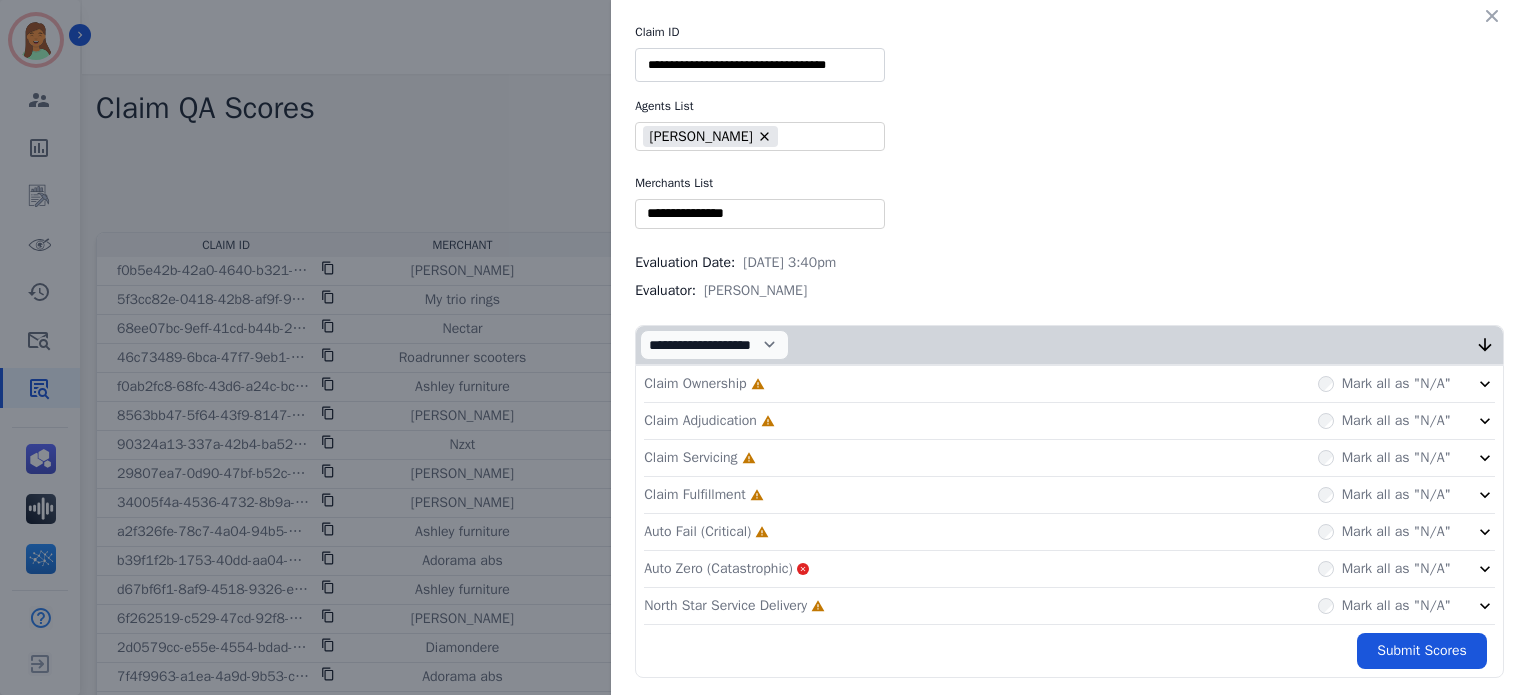 type on "**********" 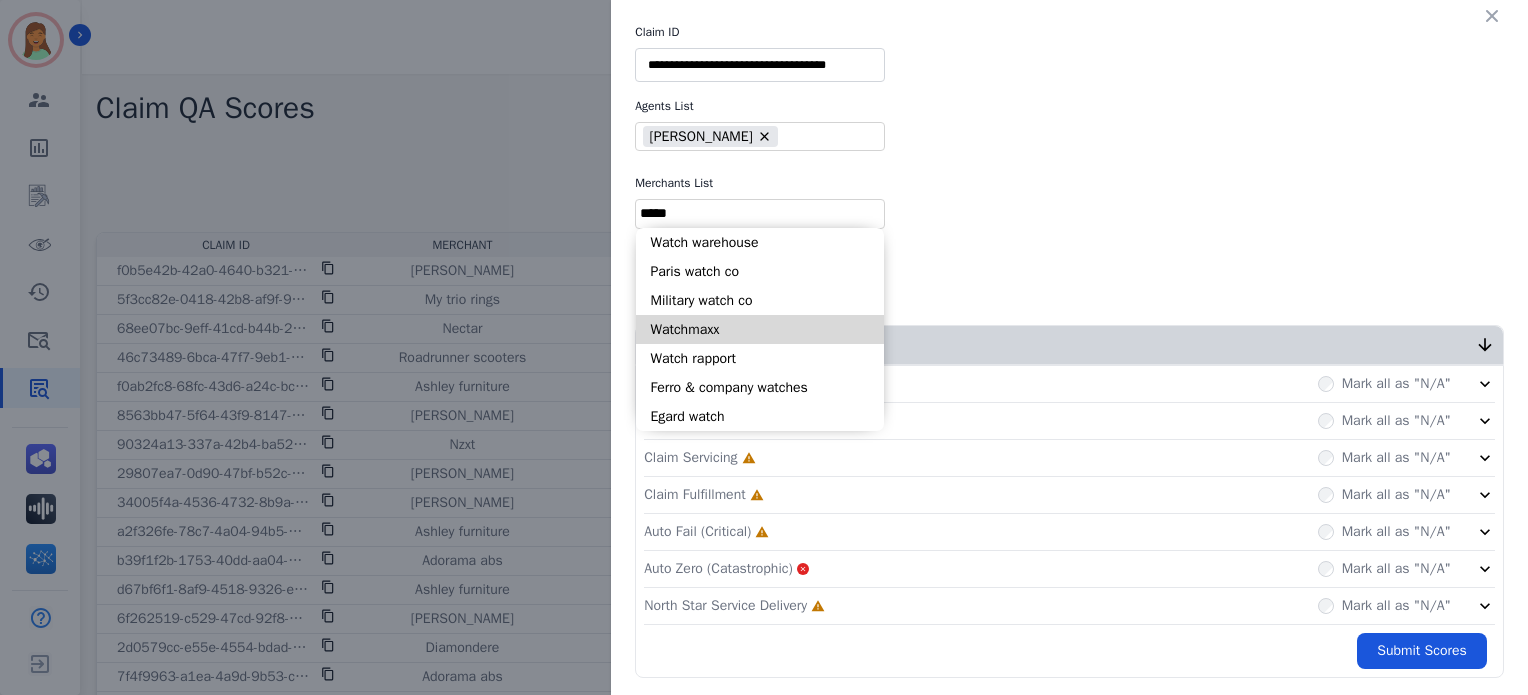 type on "*****" 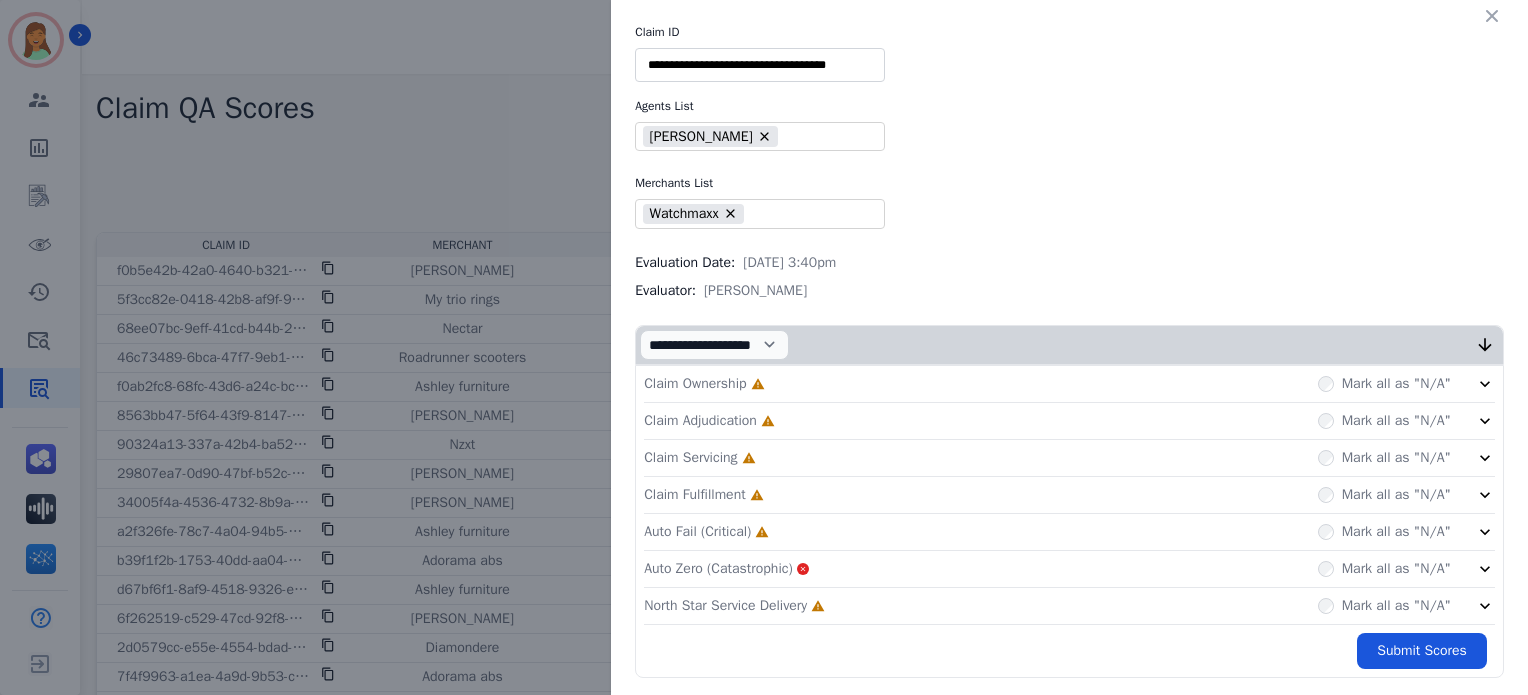 click on "North Star Service Delivery     Incomplete         Mark all as "N/A"" 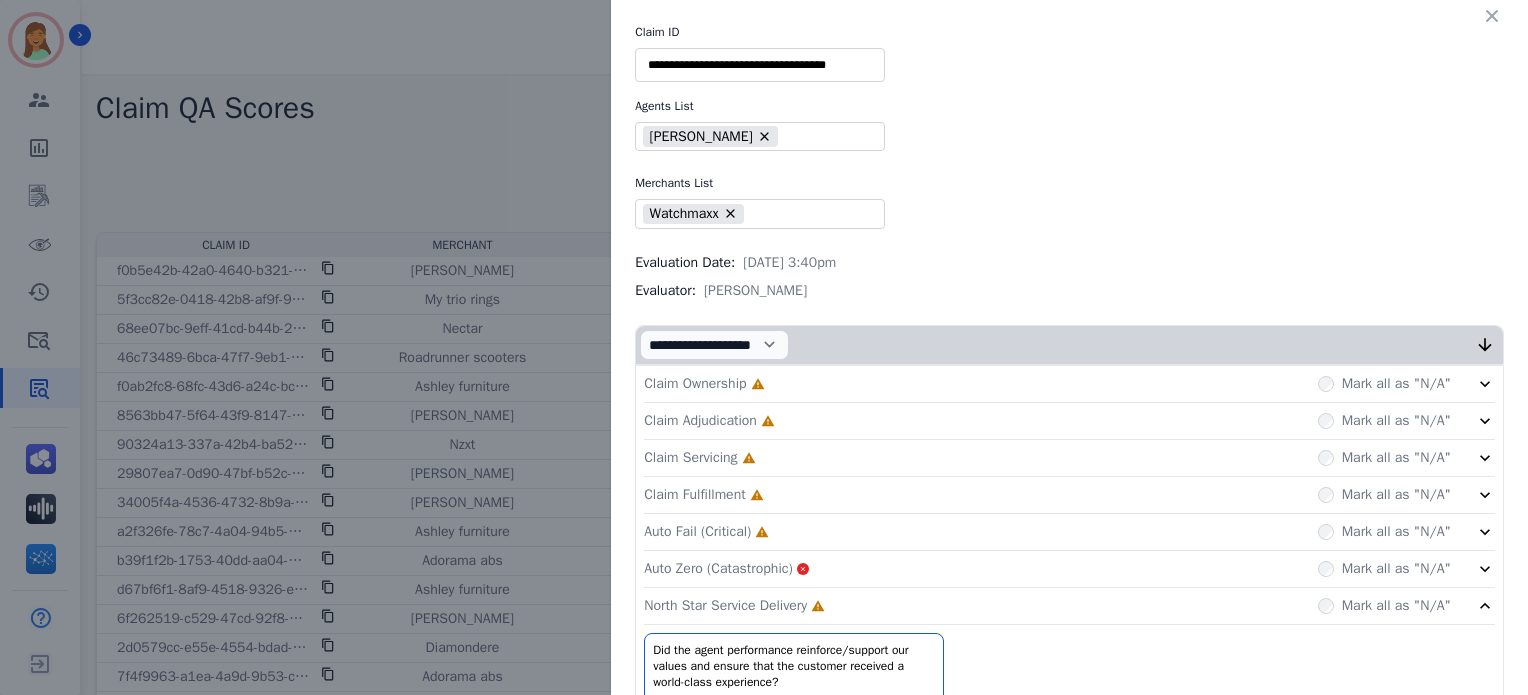 click on "Auto Fail (Critical)     Incomplete         Mark all as "N/A"" 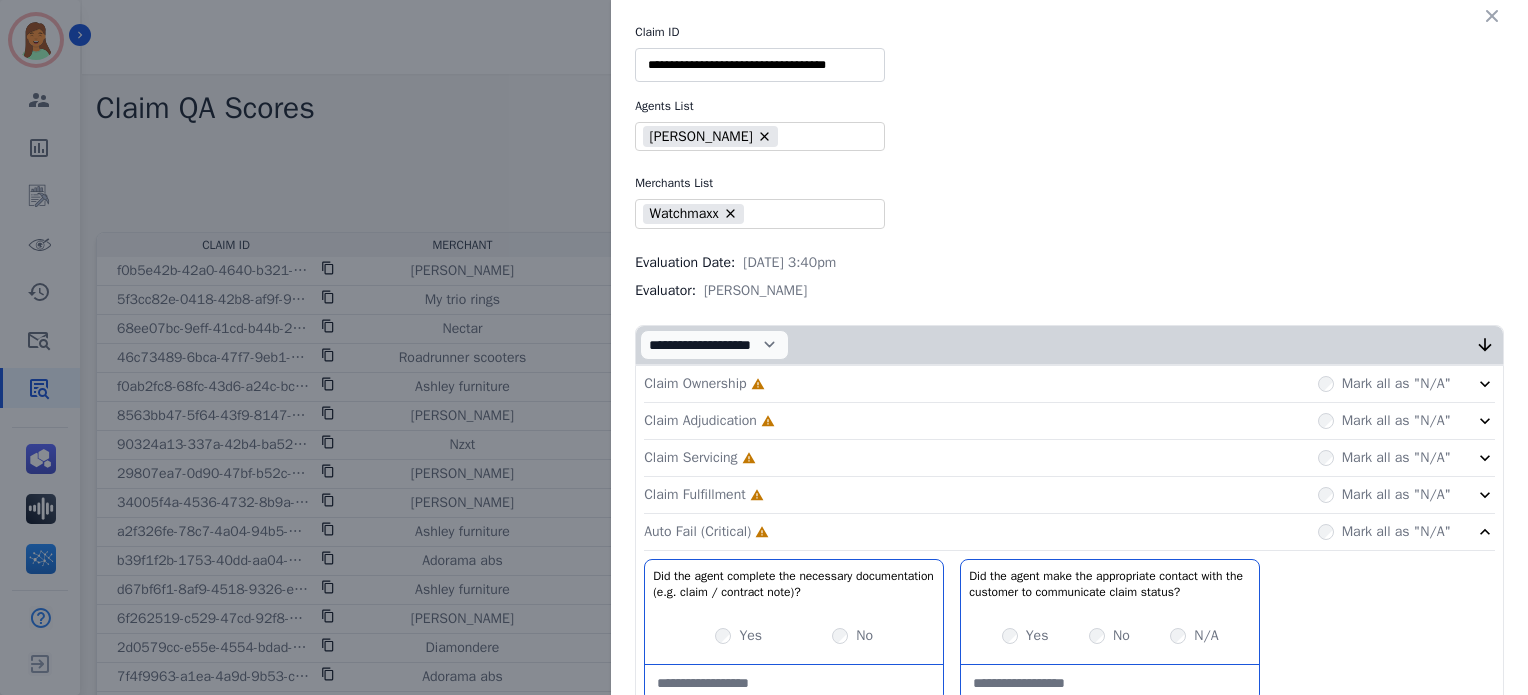 click on "Claim Servicing     Incomplete         Mark all as "N/A"" 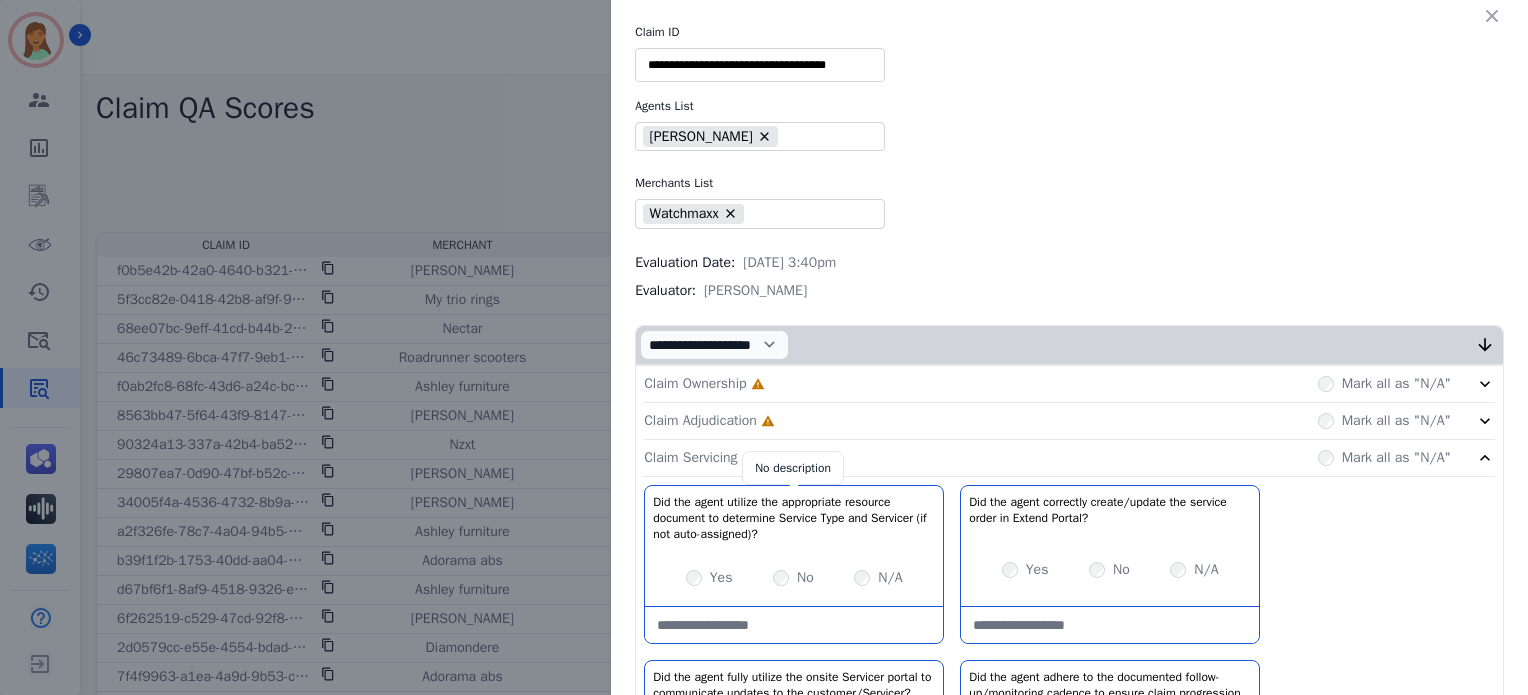 scroll, scrollTop: 666, scrollLeft: 0, axis: vertical 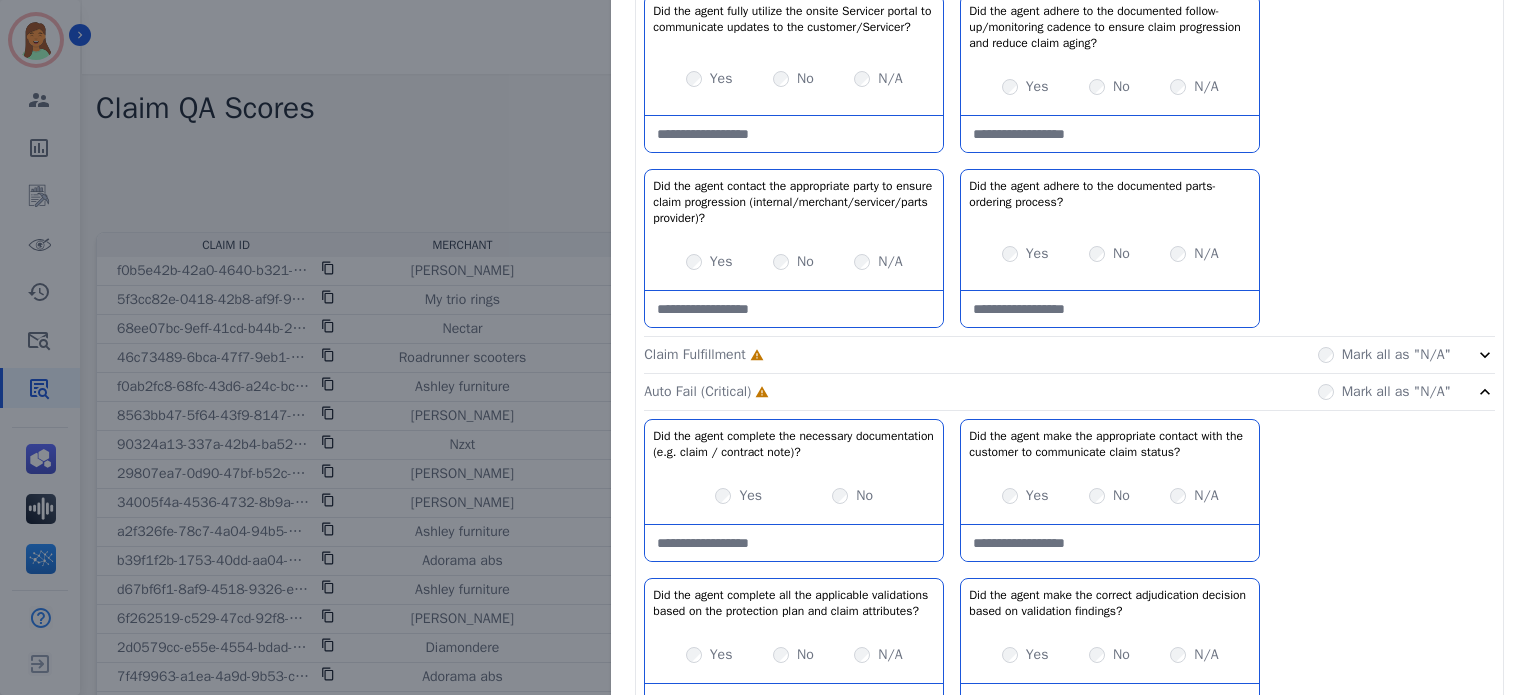click on "Claim Fulfillment     Incomplete         Mark all as "N/A"" 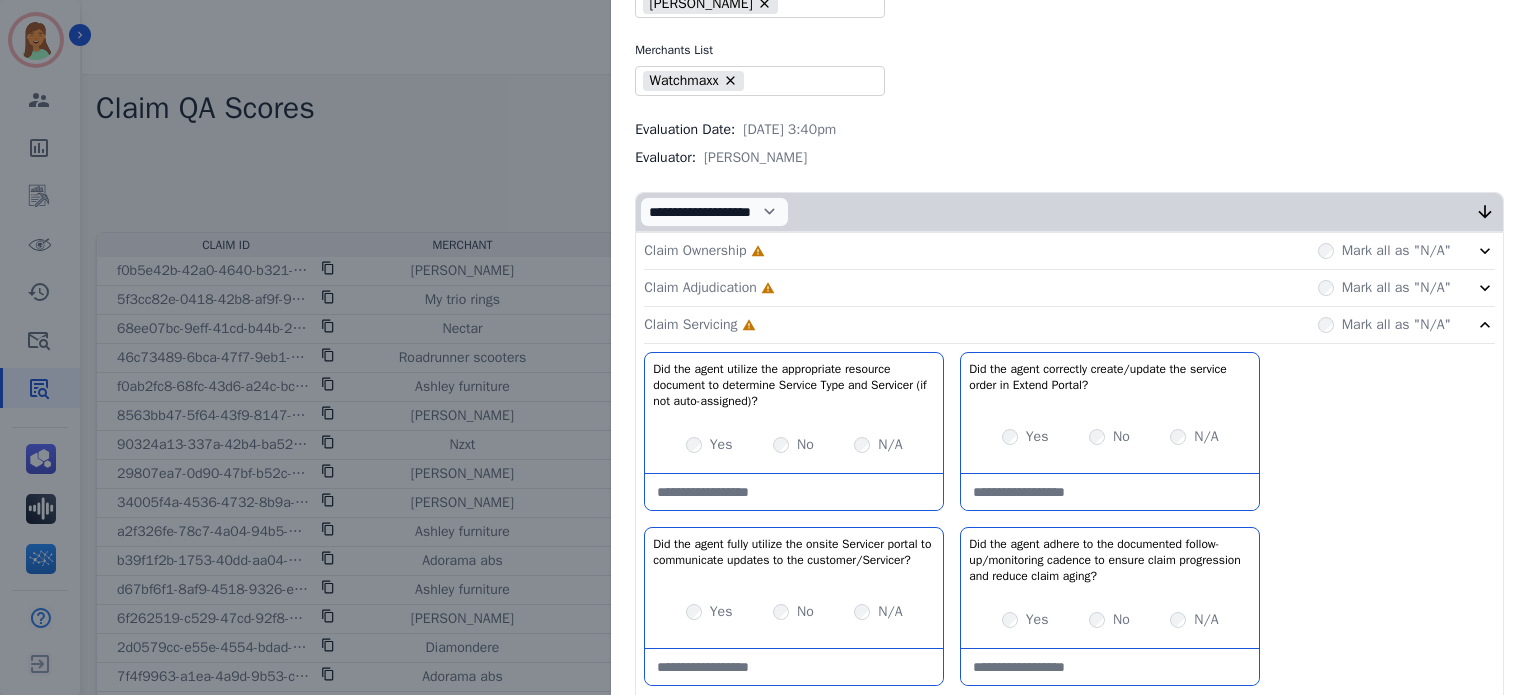 scroll, scrollTop: 0, scrollLeft: 0, axis: both 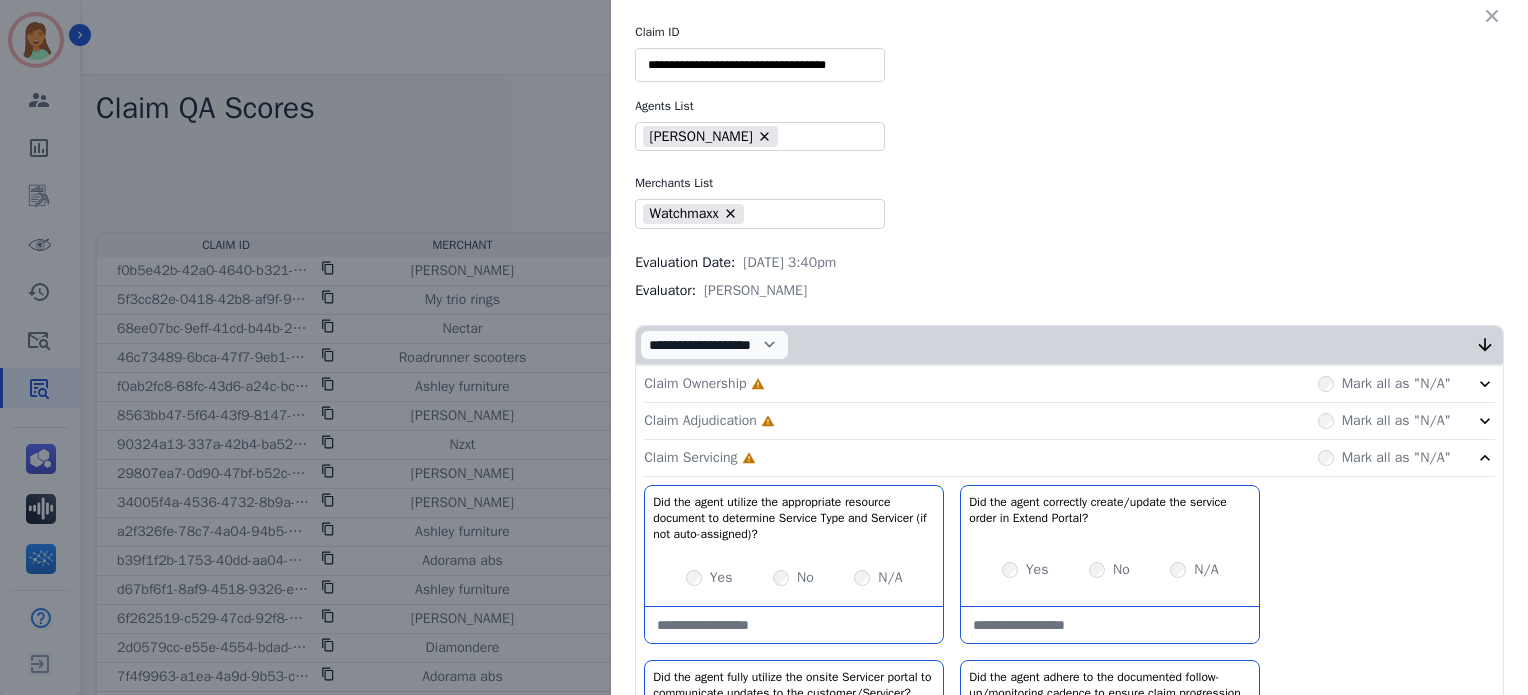 click on "Claim Adjudication     Incomplete         Mark all as "N/A"" 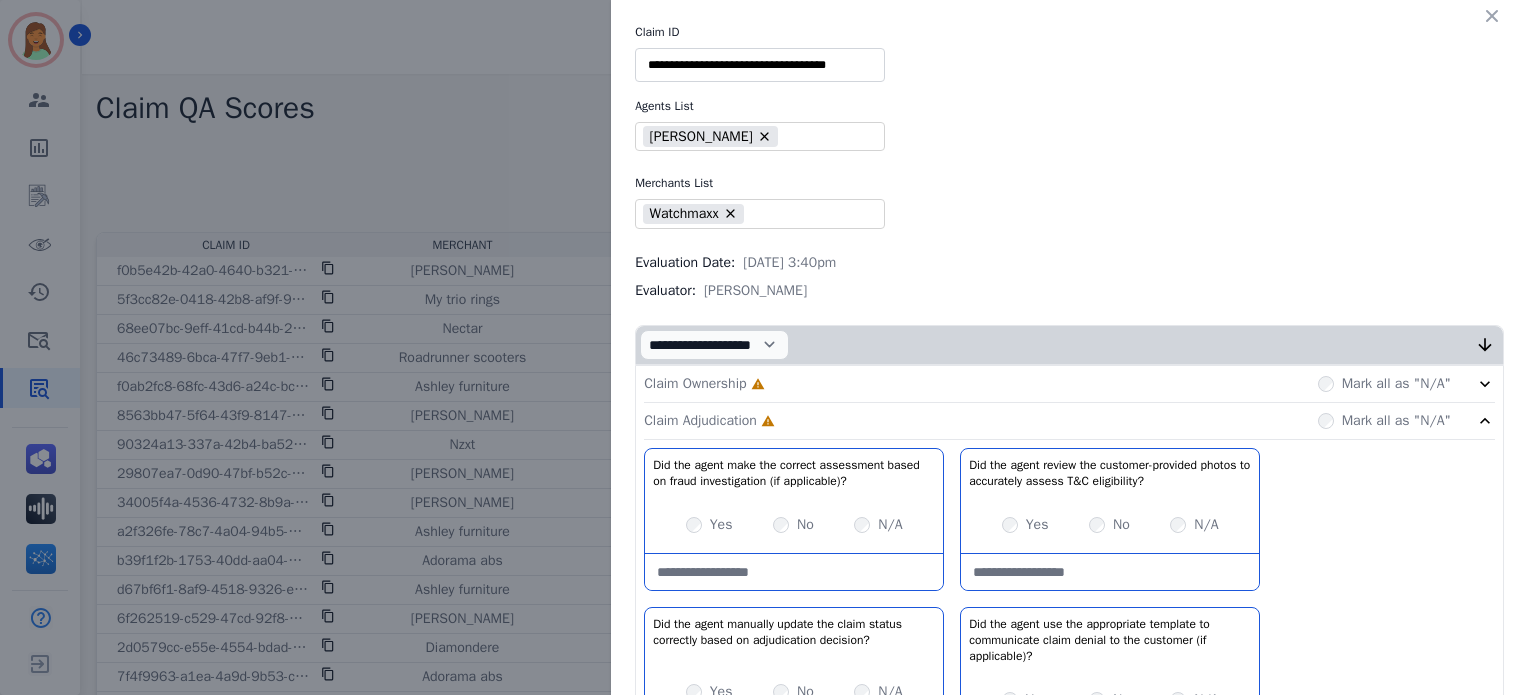 click on "Claim Ownership     Incomplete         Mark all as "N/A"" at bounding box center [1069, 384] 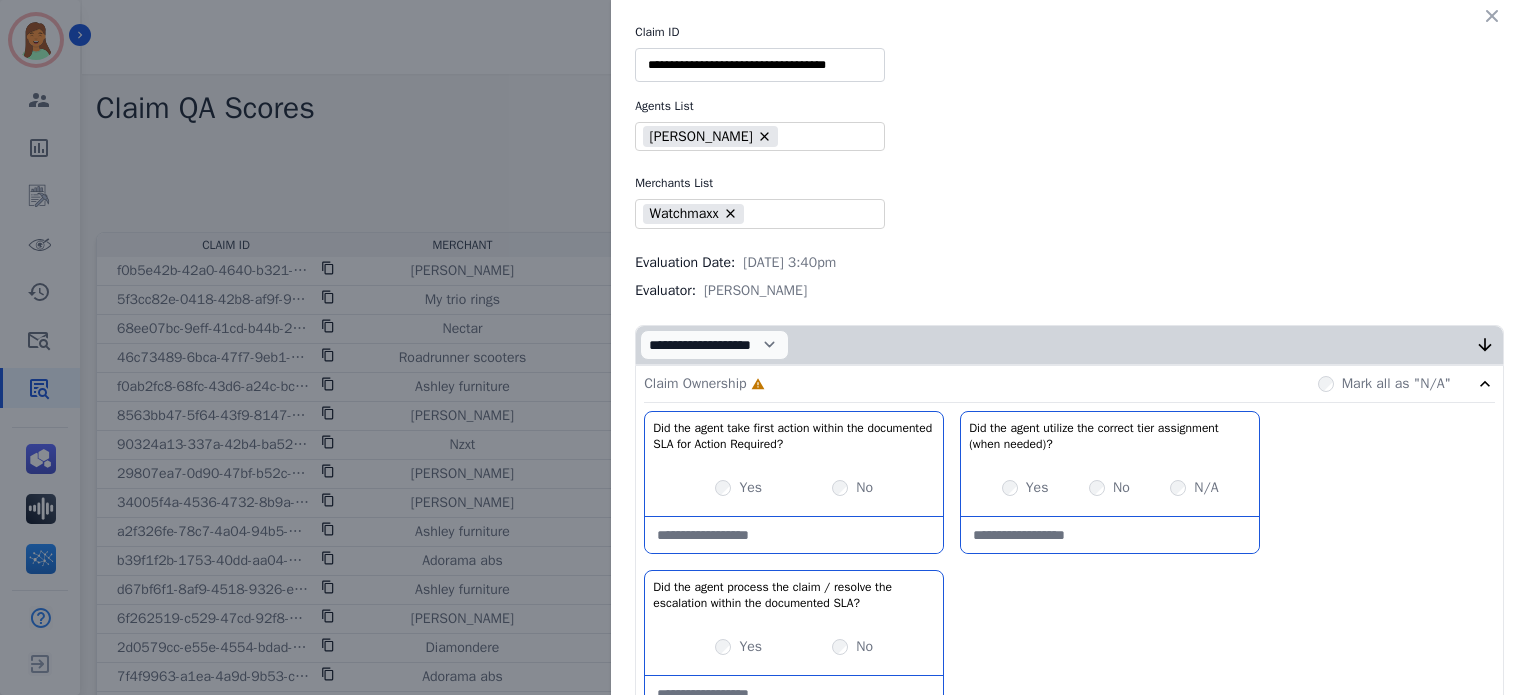 click on "Yes     No" at bounding box center [794, 488] 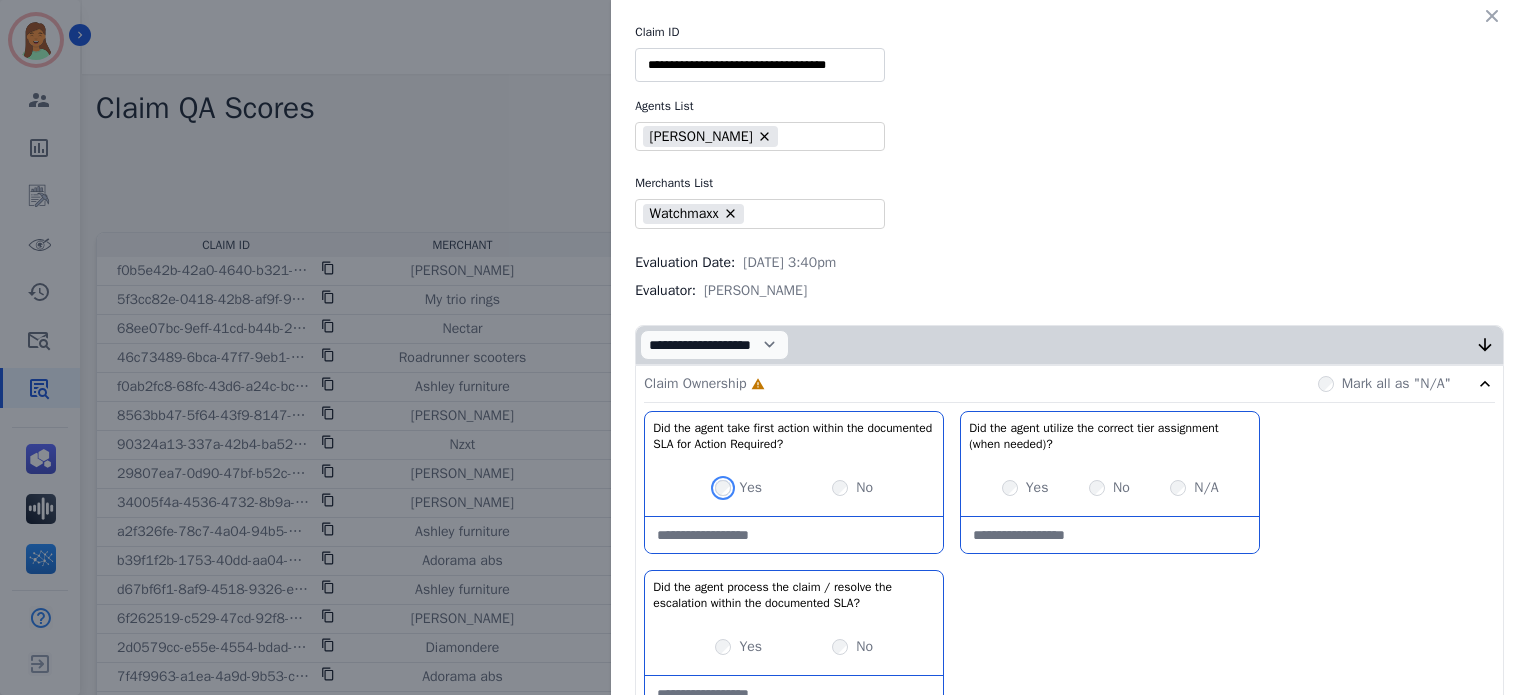 scroll, scrollTop: 266, scrollLeft: 0, axis: vertical 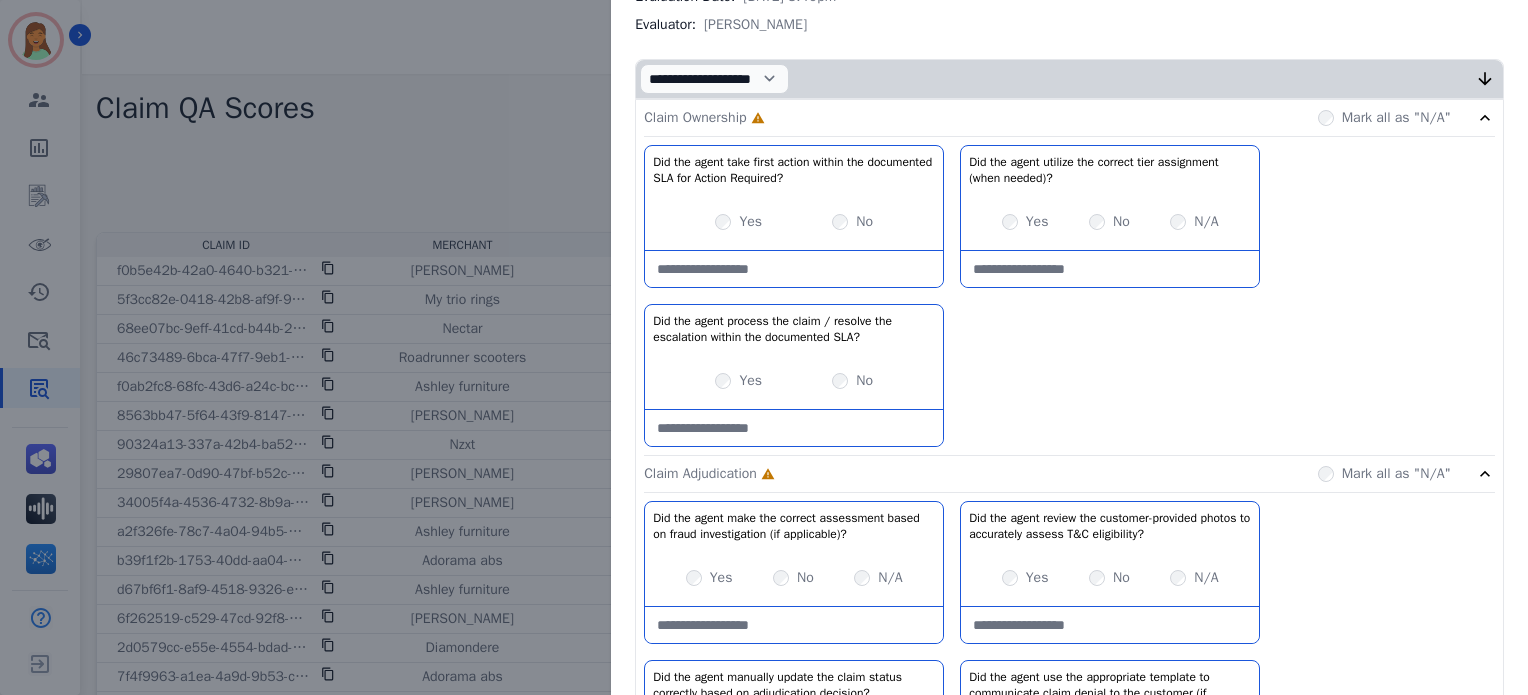 click on "Yes     No" at bounding box center (794, 381) 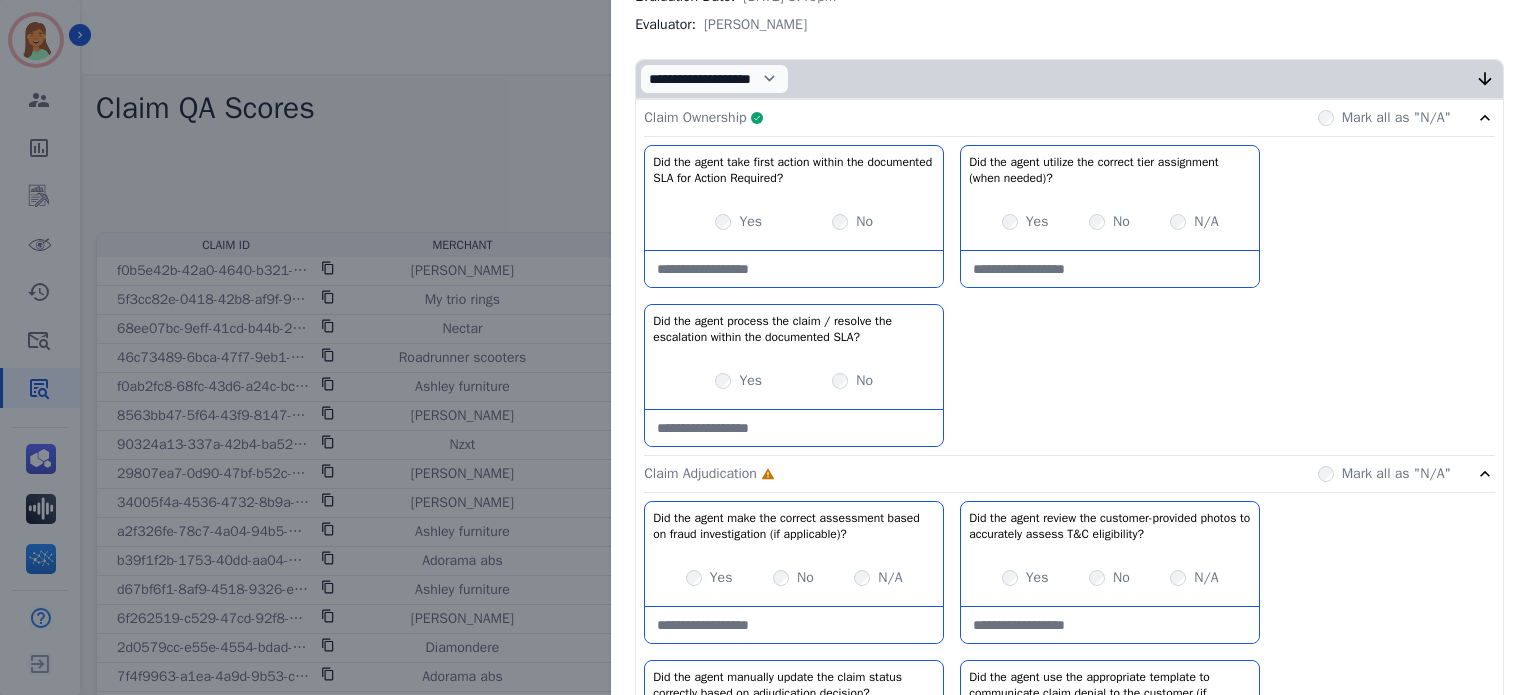 click on "Claim Ownership     Complete         Mark all as "N/A"" at bounding box center (1069, 118) 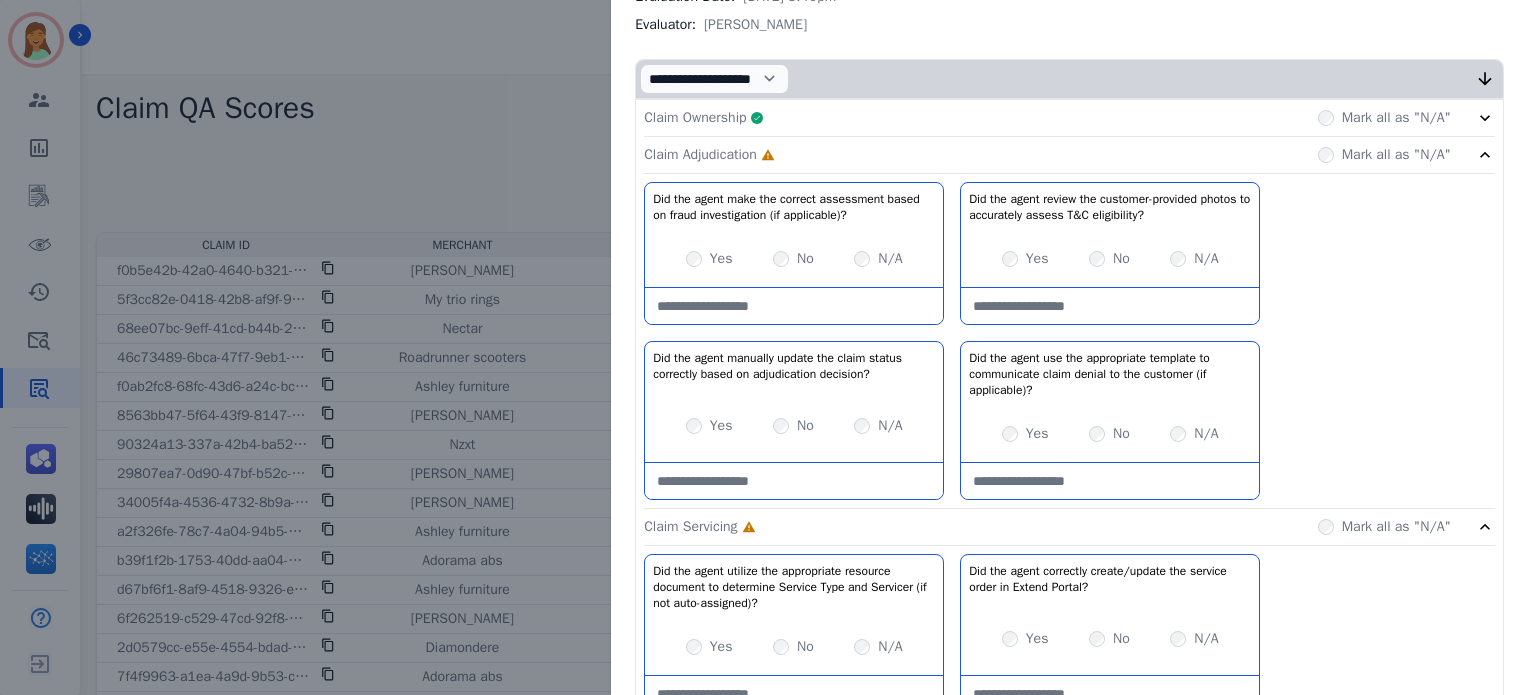 click on "N/A" at bounding box center [878, 259] 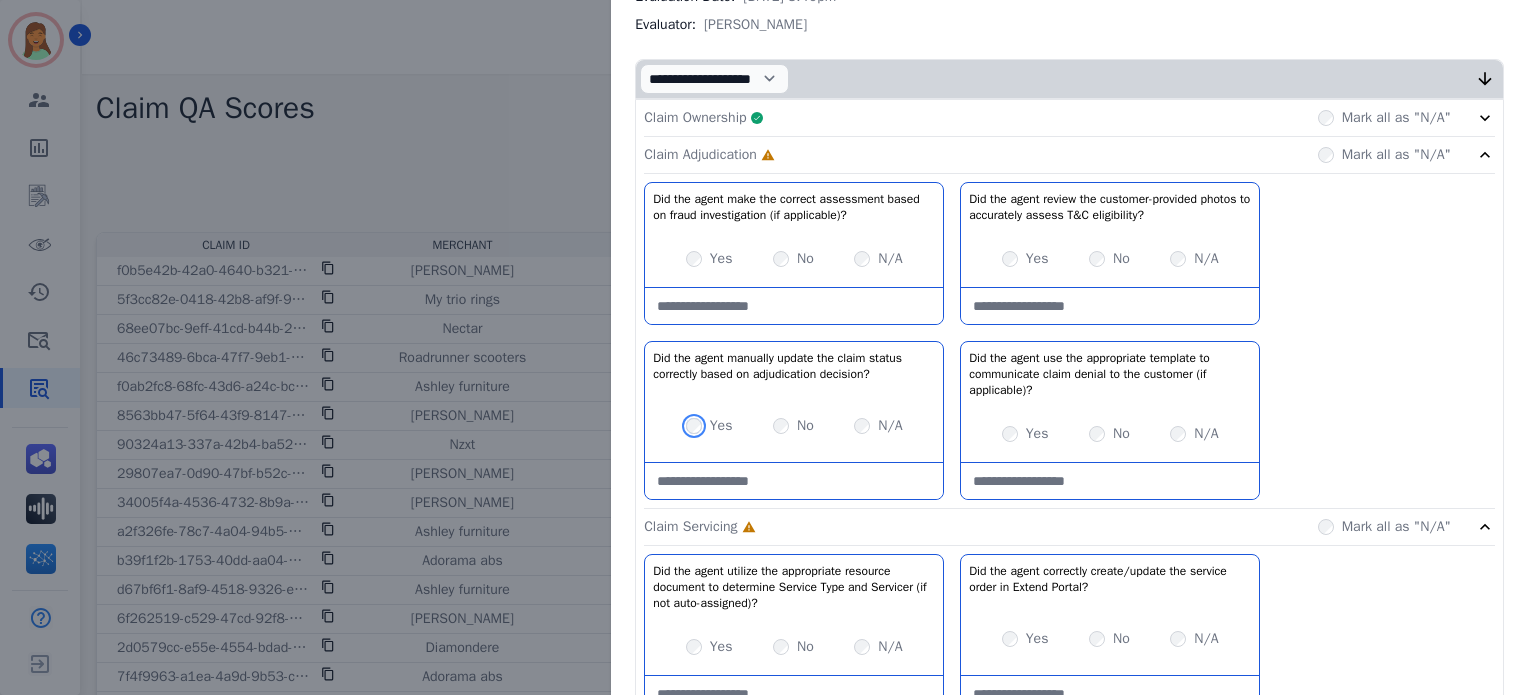 click on "Yes" at bounding box center (709, 426) 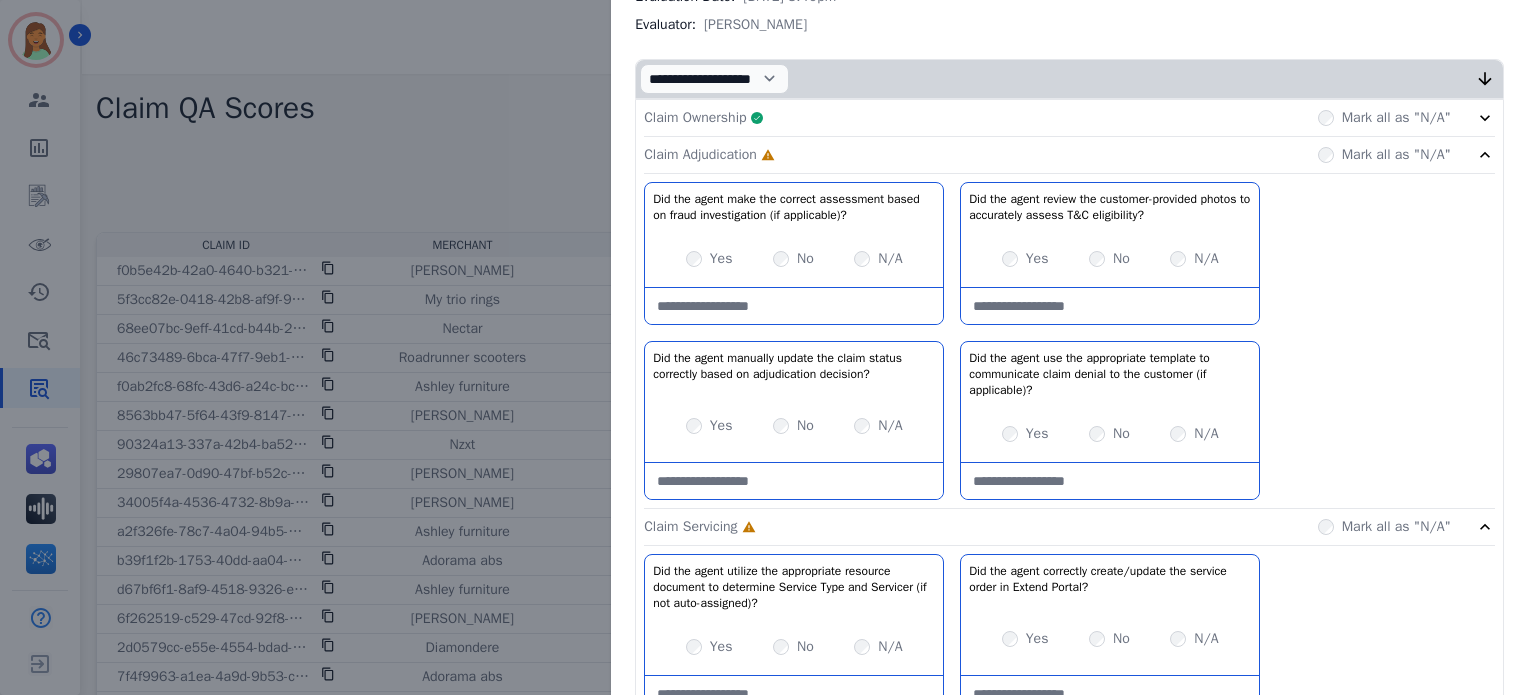 click on "Yes     No     N/A" at bounding box center (794, 426) 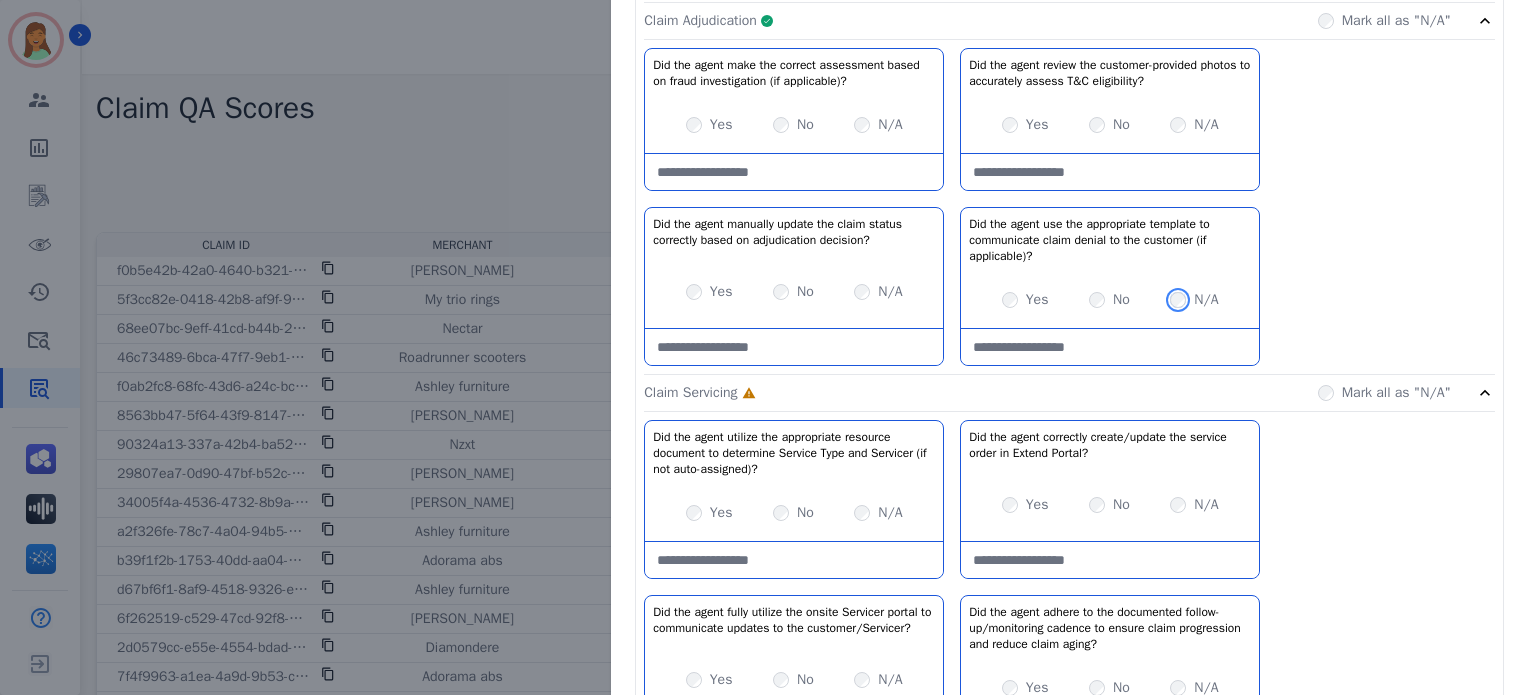 scroll, scrollTop: 533, scrollLeft: 0, axis: vertical 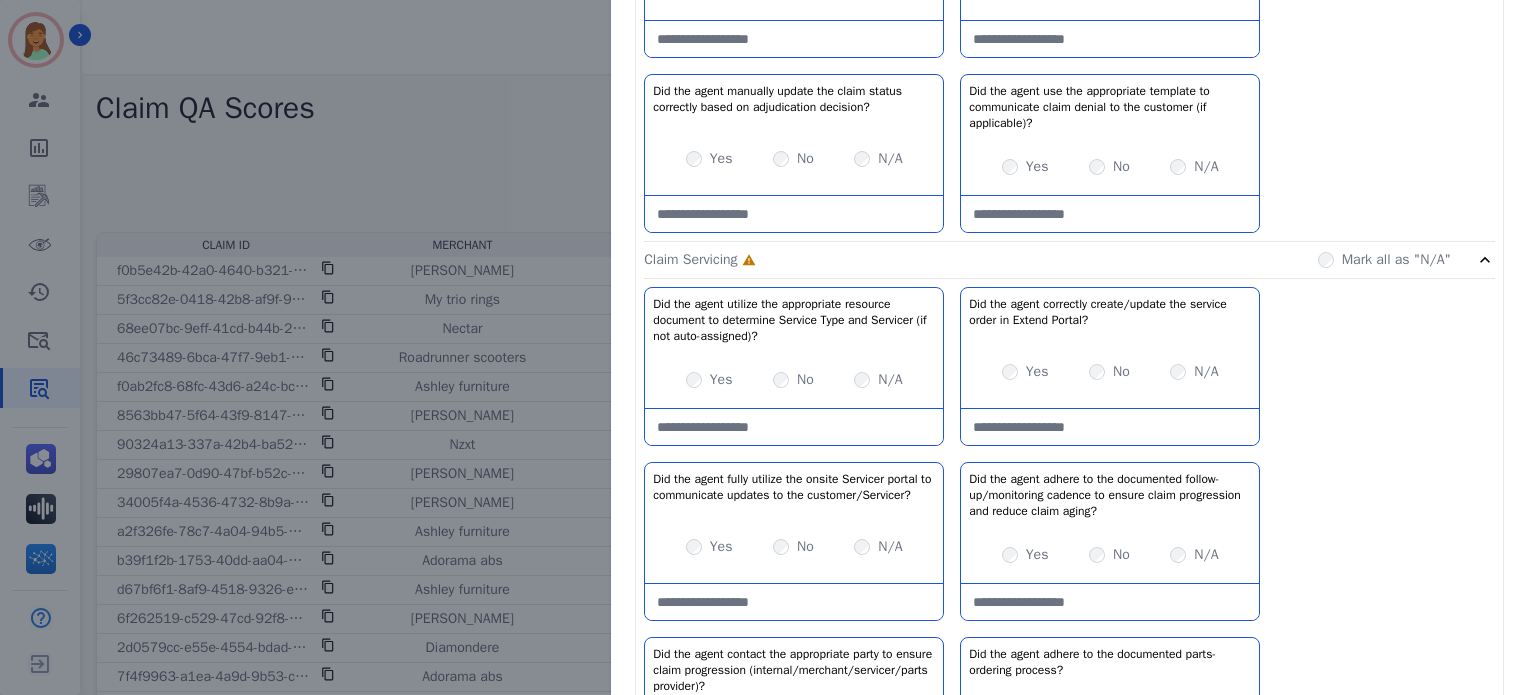 click at bounding box center (1110, 427) 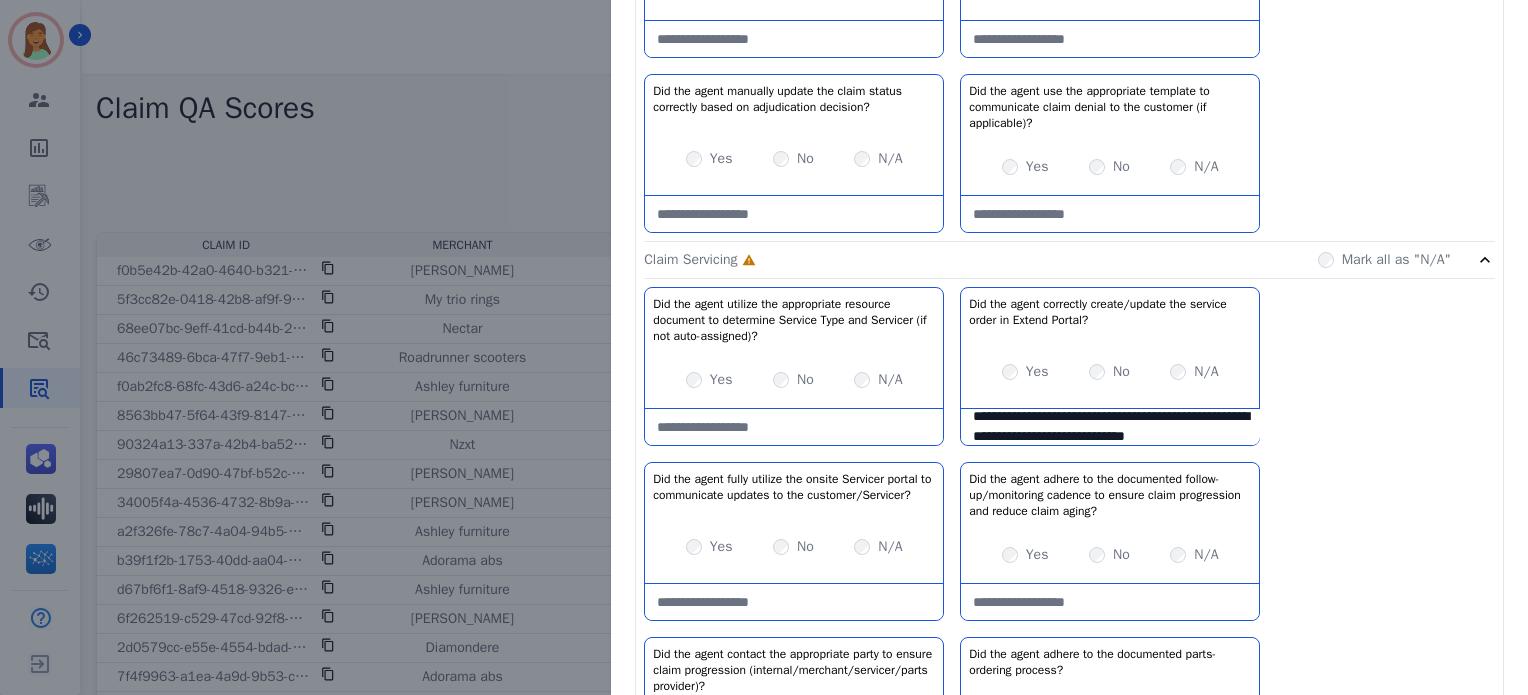 scroll, scrollTop: 31, scrollLeft: 0, axis: vertical 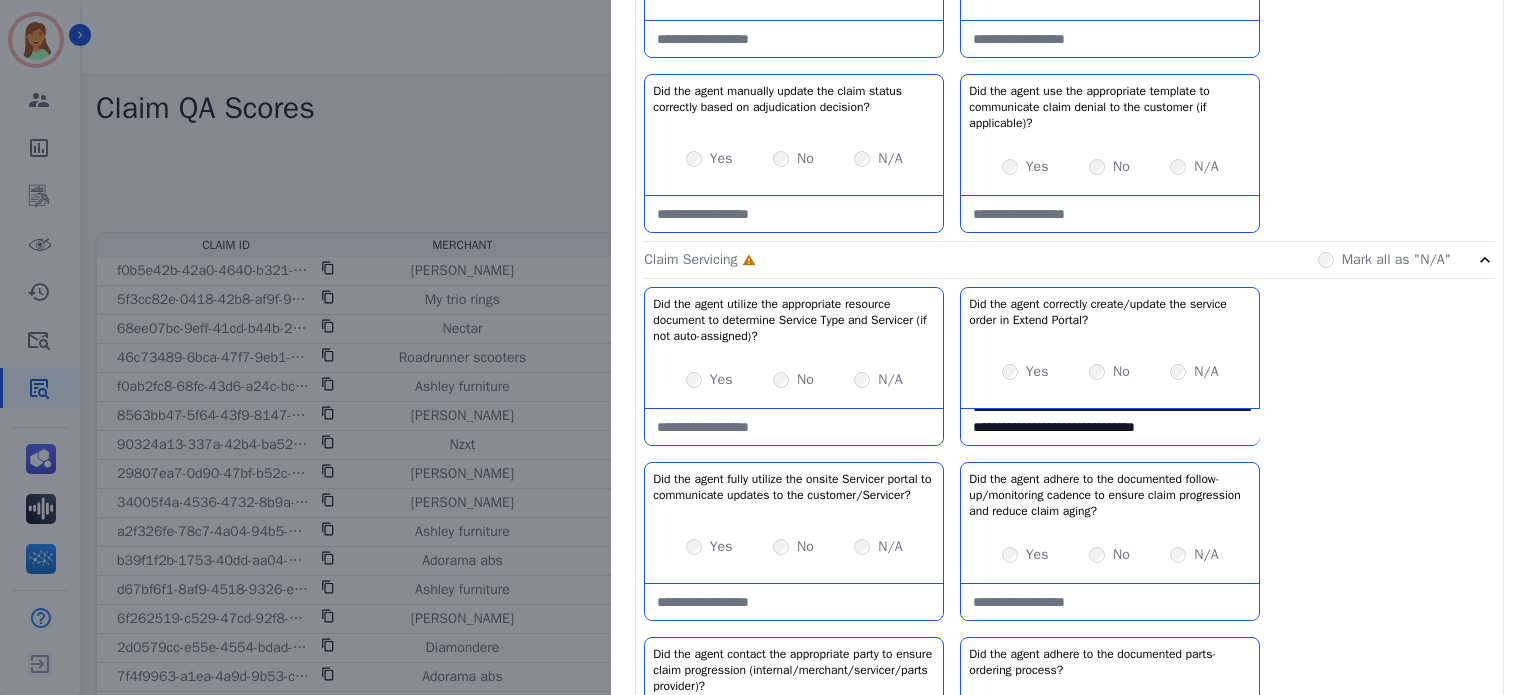 type on "**********" 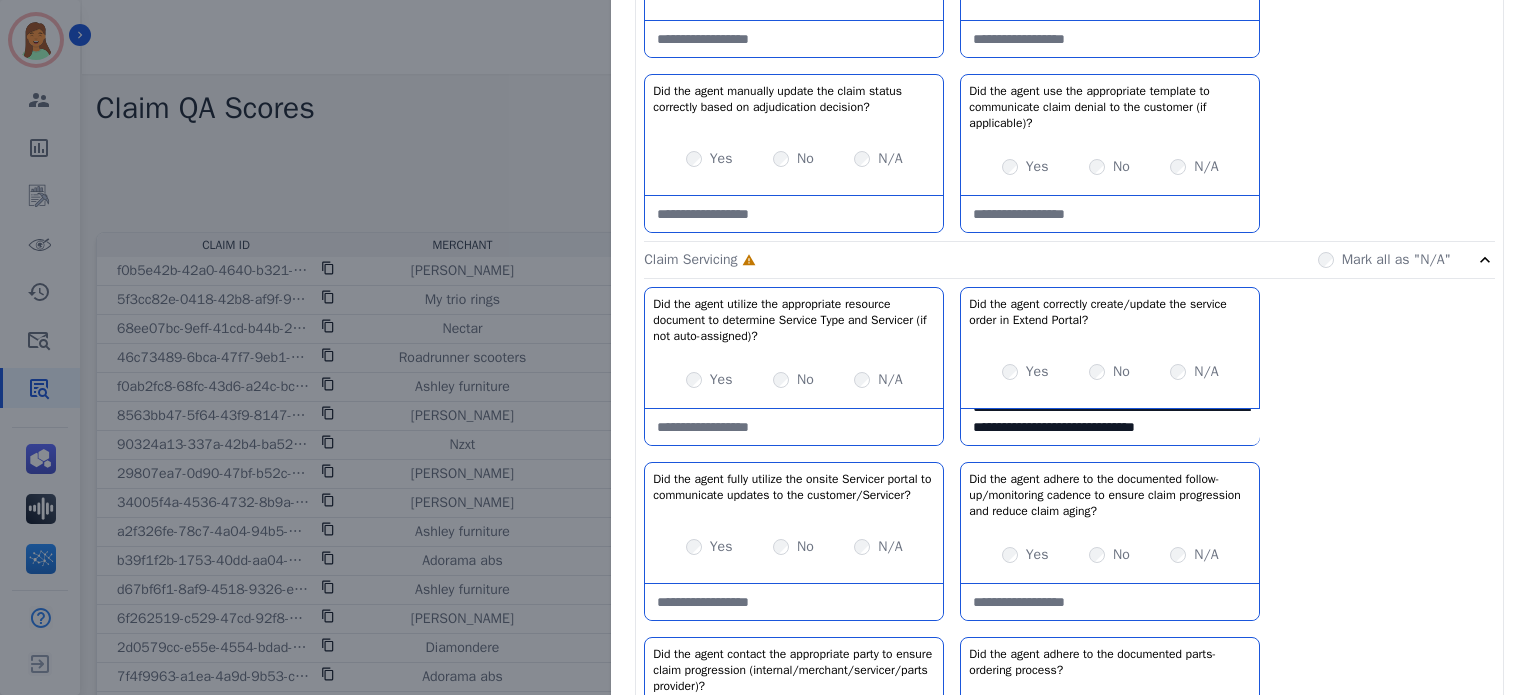 click on "N/A" at bounding box center [890, 547] 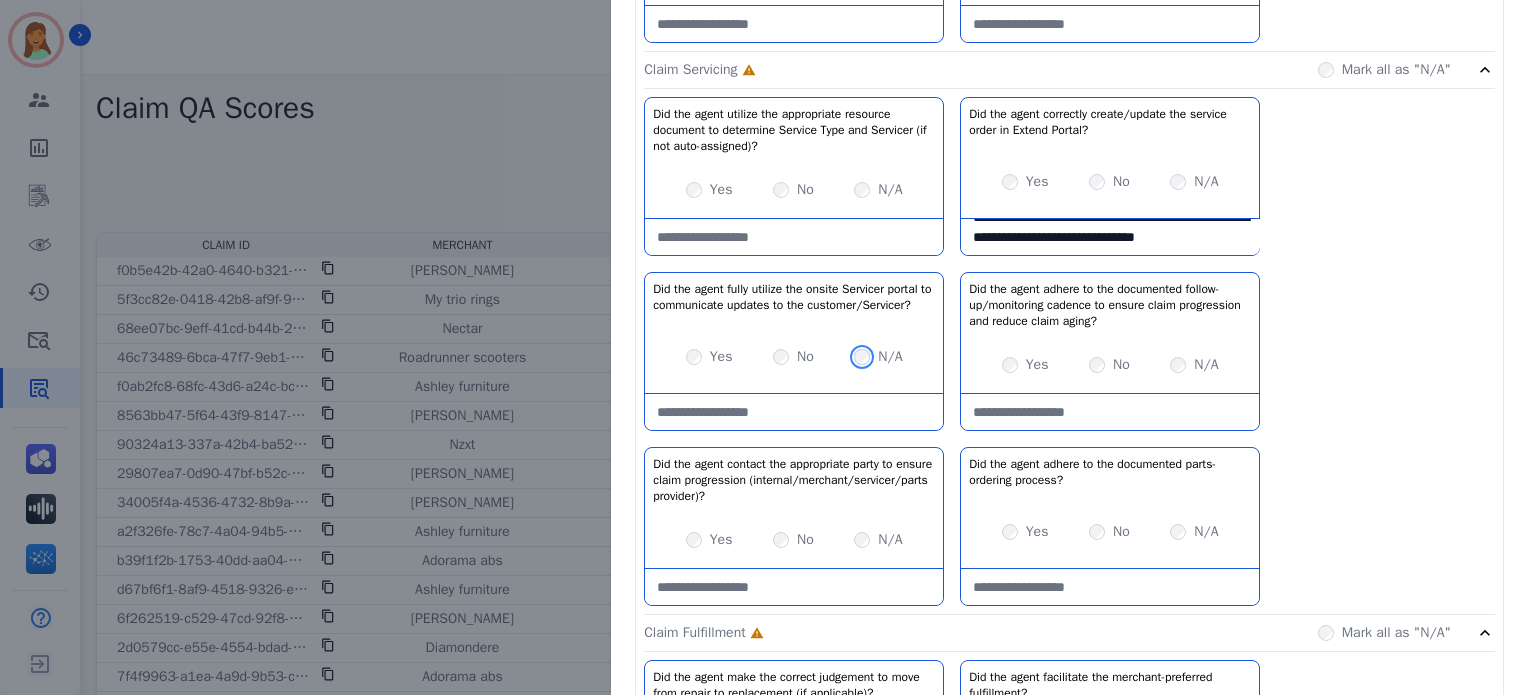 scroll, scrollTop: 891, scrollLeft: 0, axis: vertical 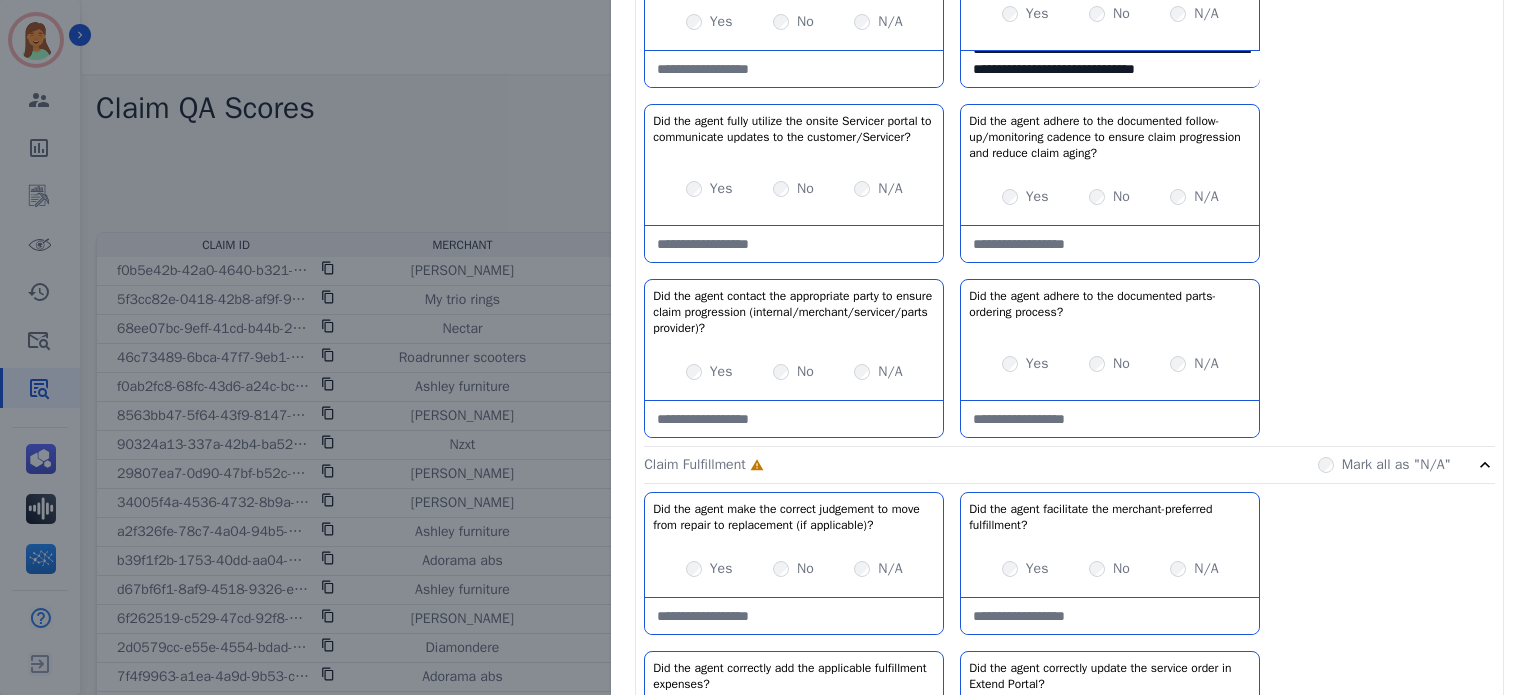 click at bounding box center (1110, 244) 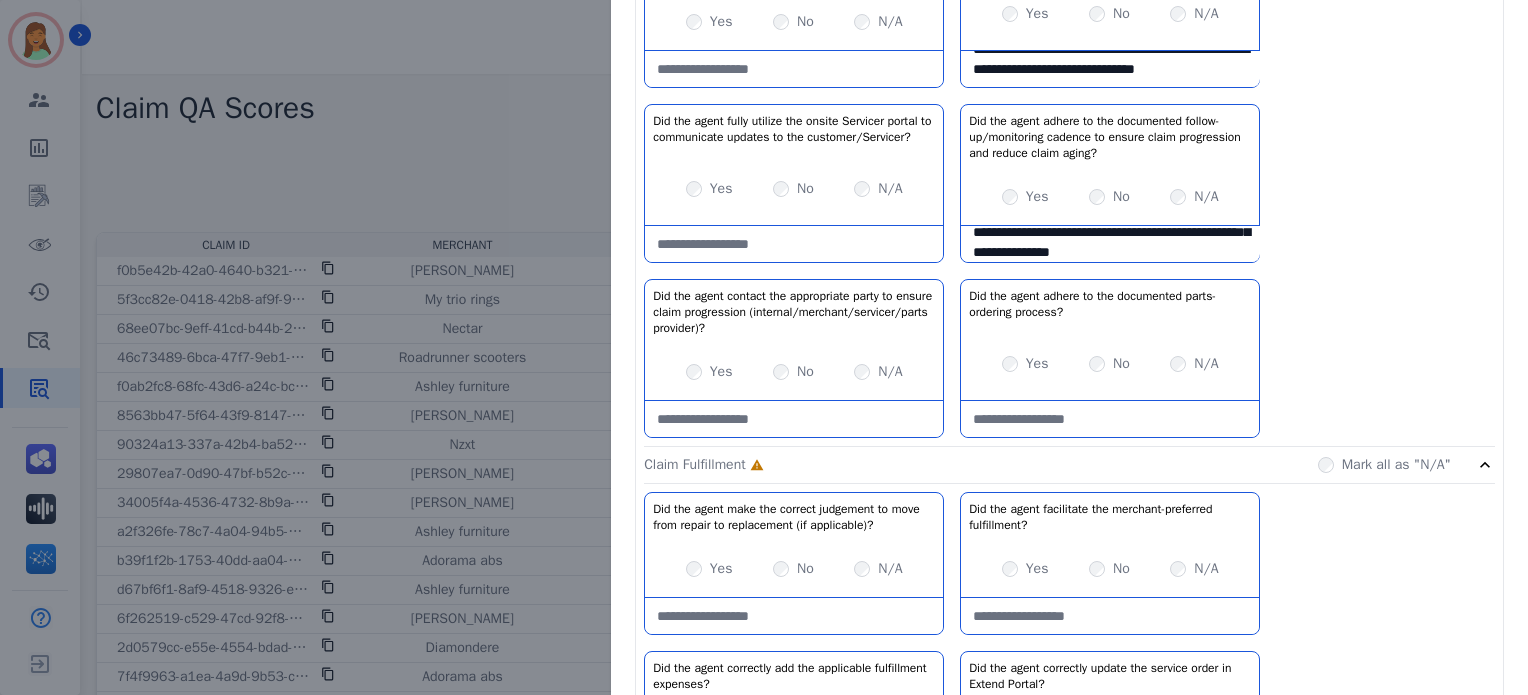 scroll, scrollTop: 52, scrollLeft: 0, axis: vertical 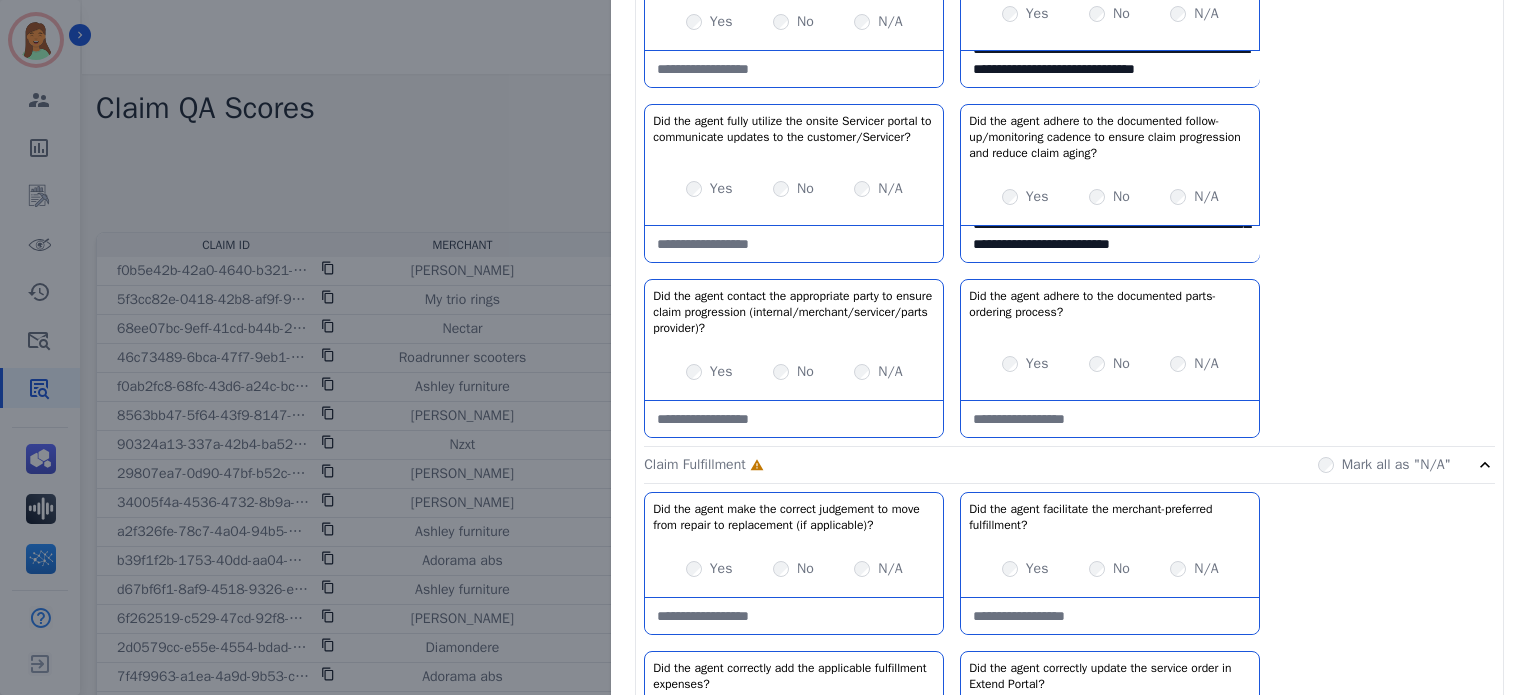 type on "**********" 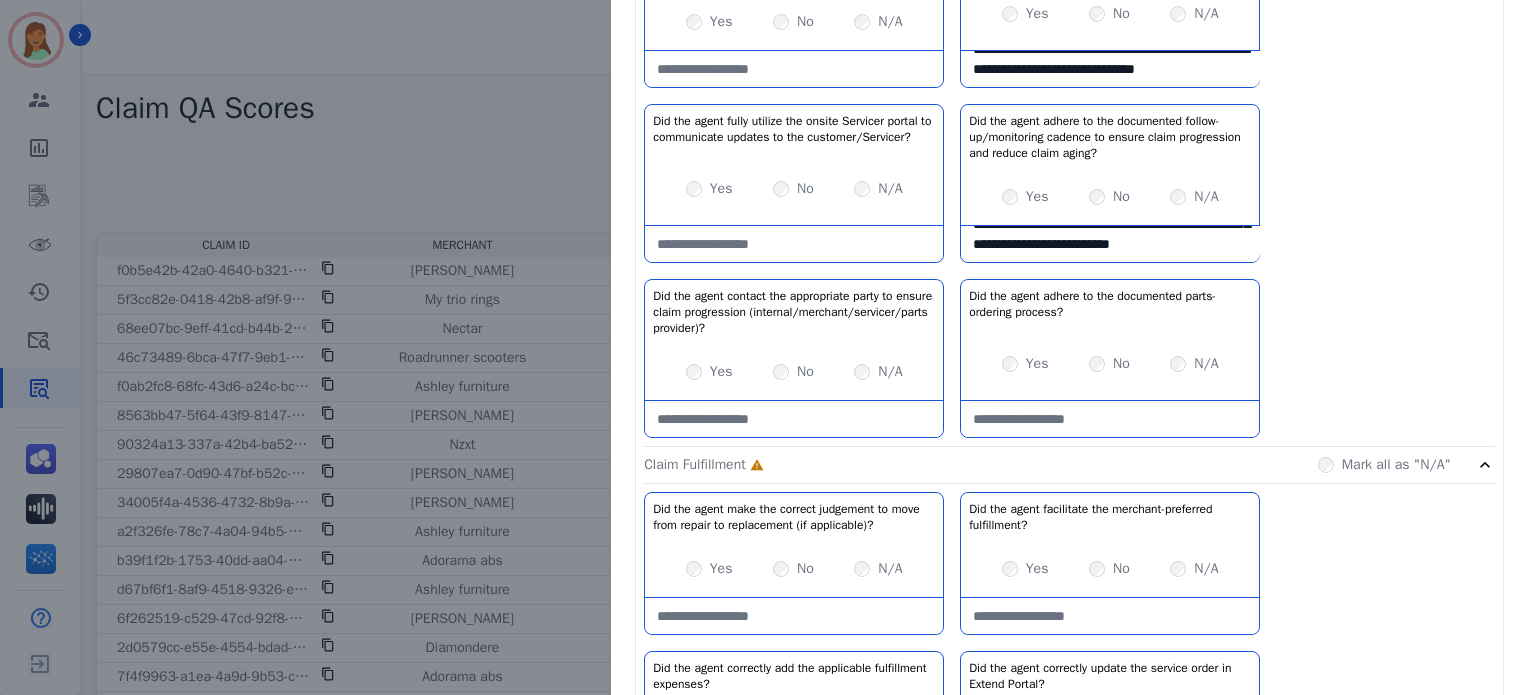 click on "N/A" at bounding box center (1206, 364) 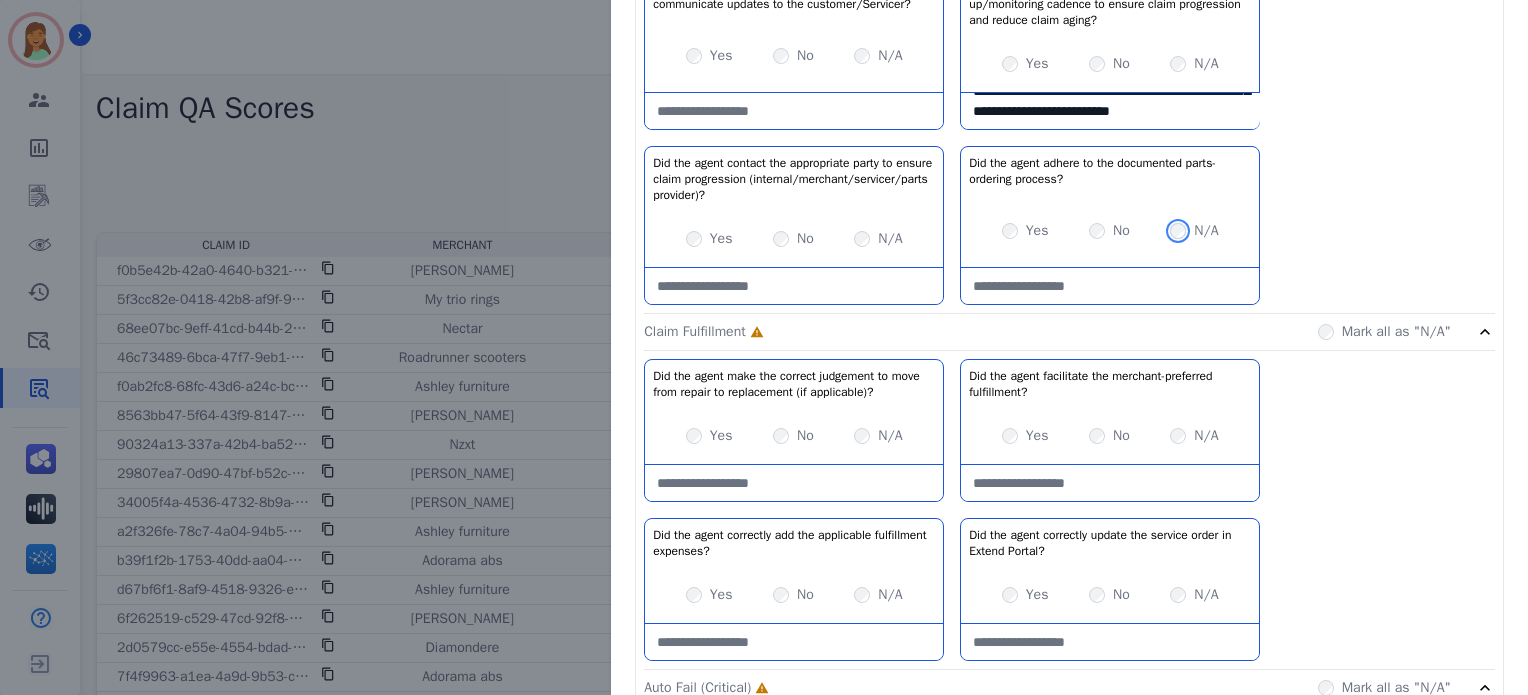 scroll, scrollTop: 1157, scrollLeft: 0, axis: vertical 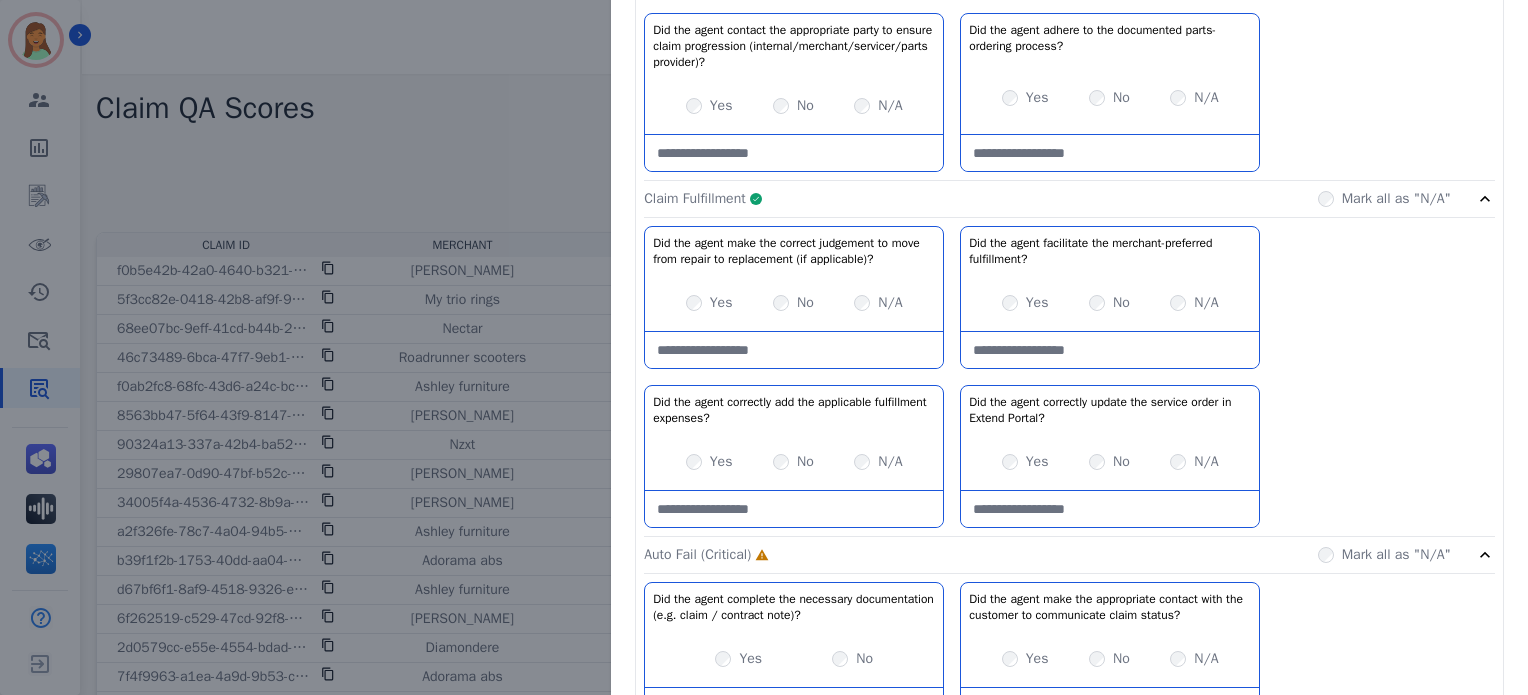 click on "Claim Fulfillment     Complete         Mark all as "N/A"" 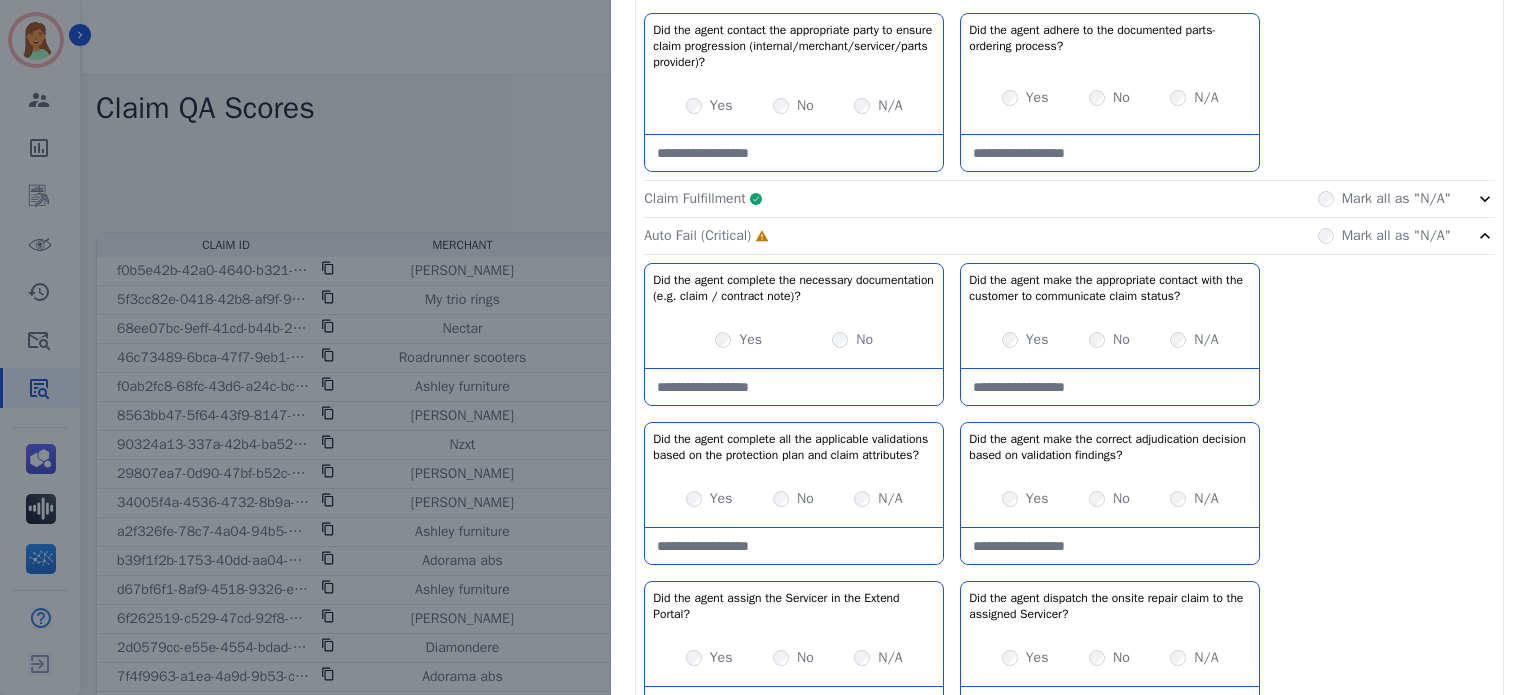scroll, scrollTop: 1291, scrollLeft: 0, axis: vertical 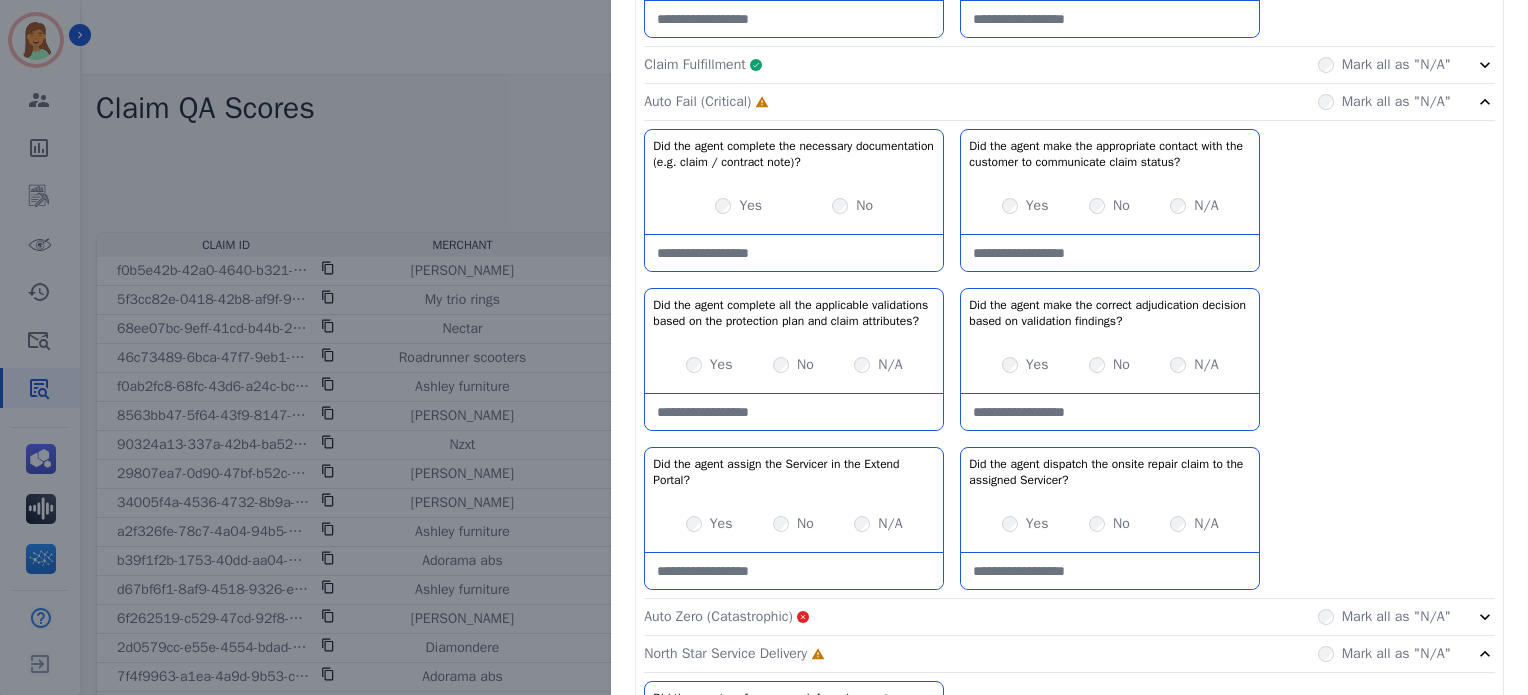 click on "Yes     No     N/A" at bounding box center (1110, 206) 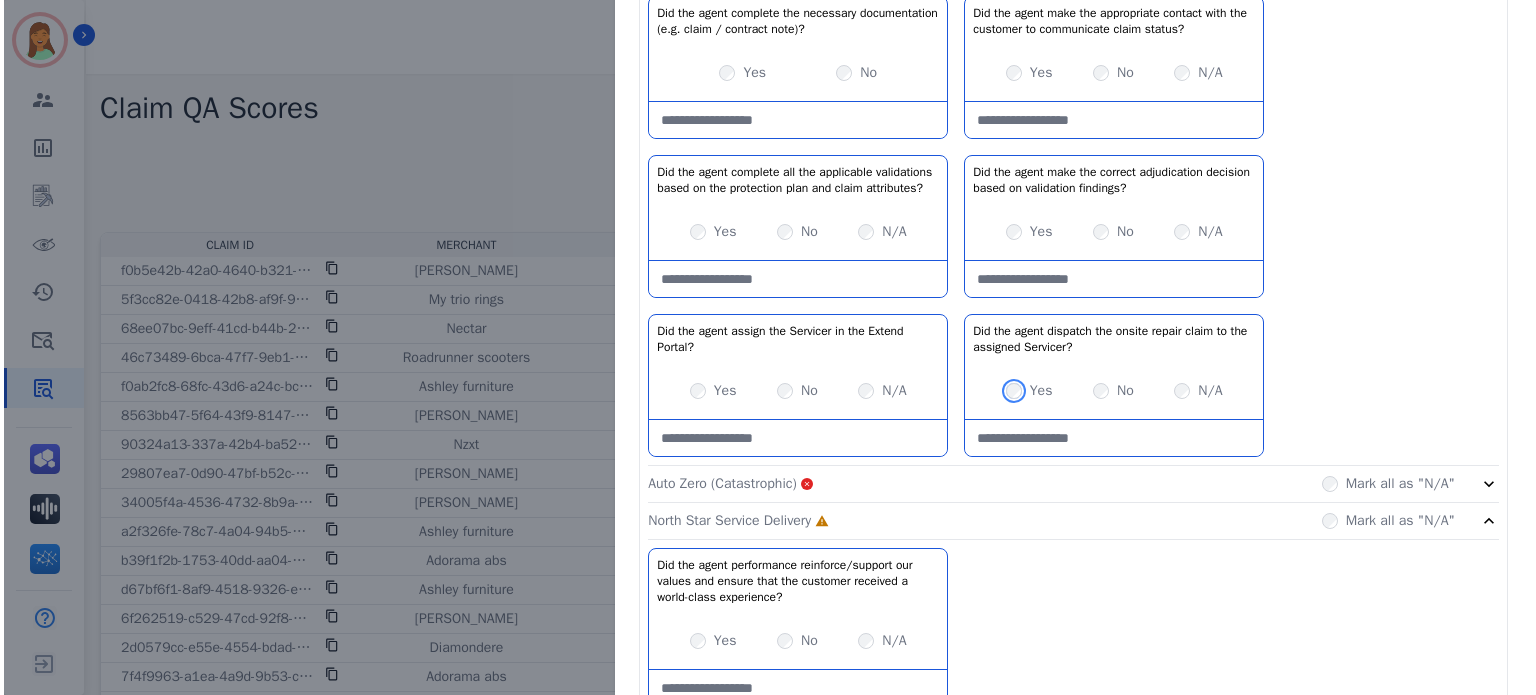 scroll, scrollTop: 1530, scrollLeft: 0, axis: vertical 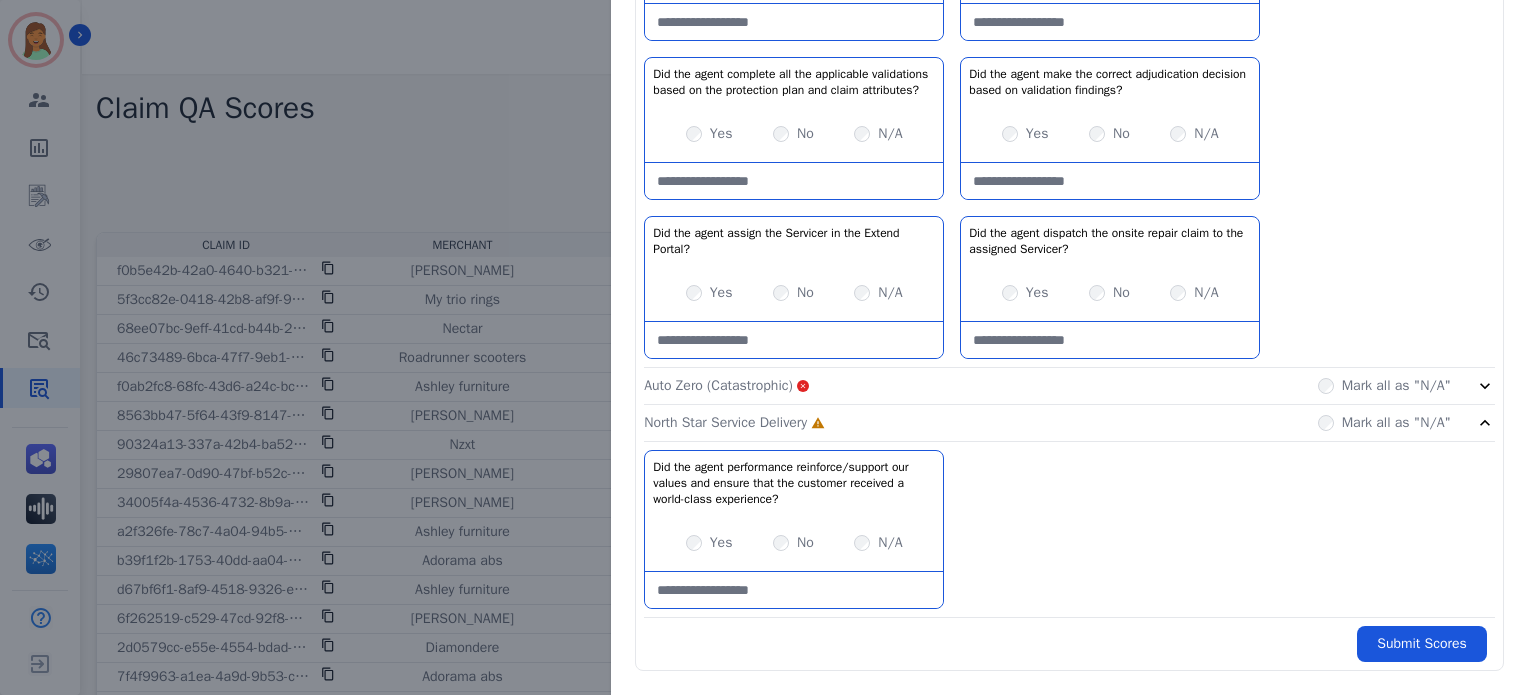 click on "Yes     No     N/A" at bounding box center [1110, 293] 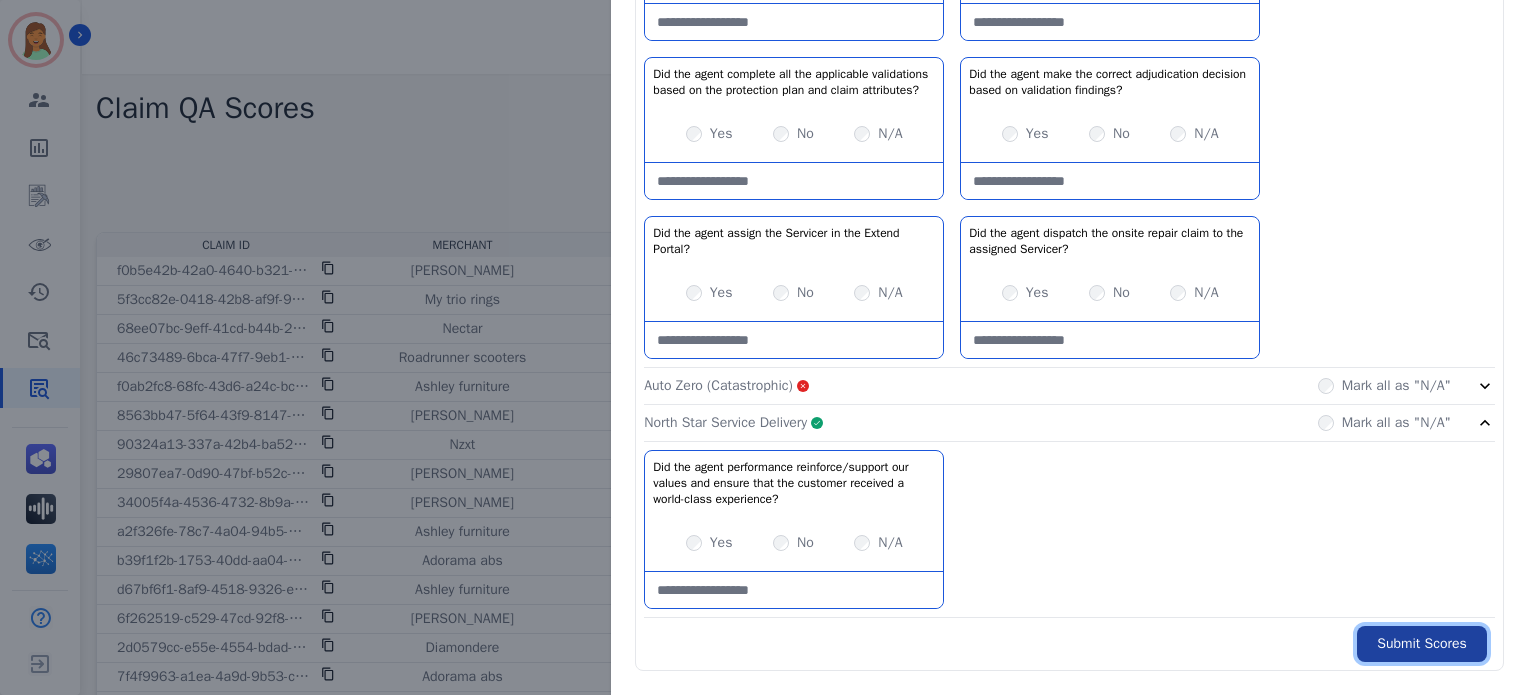 click on "Submit Scores" at bounding box center (1422, 644) 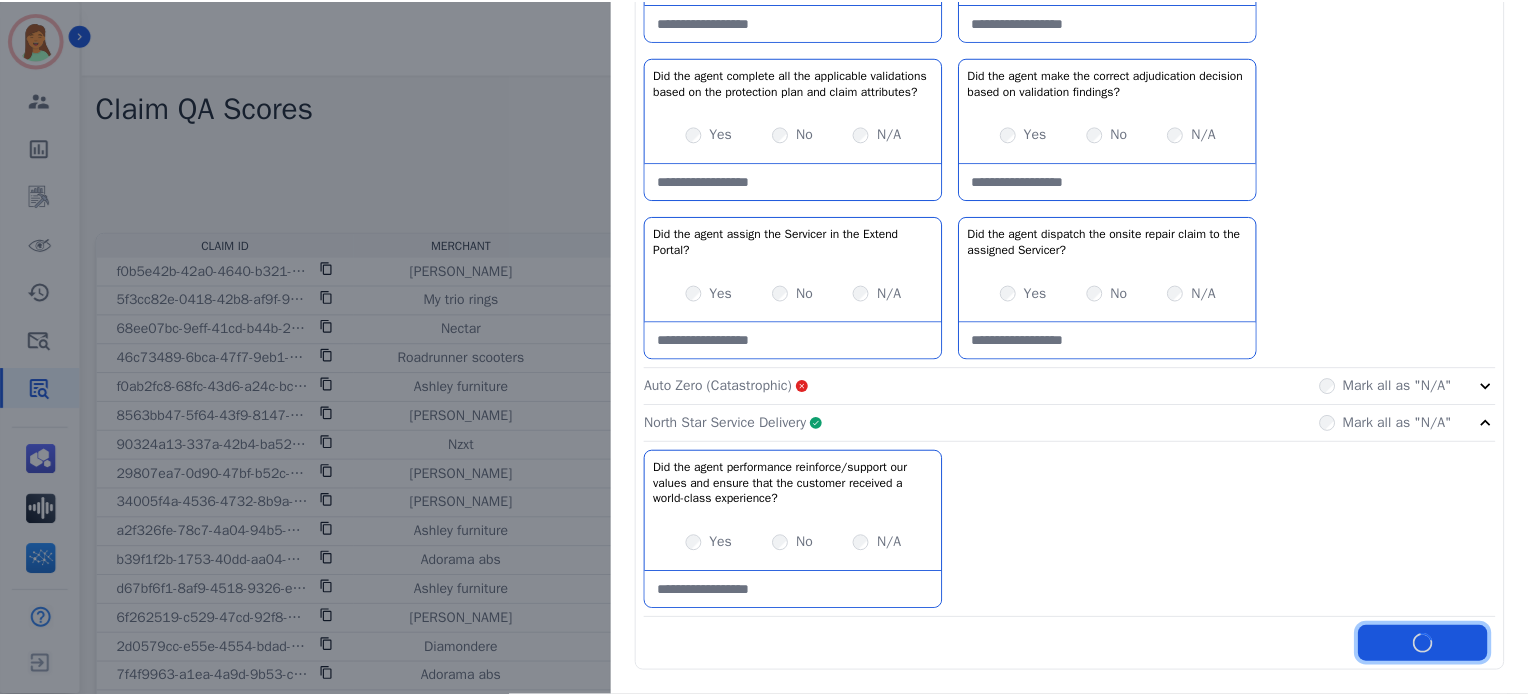 scroll, scrollTop: 1642, scrollLeft: 0, axis: vertical 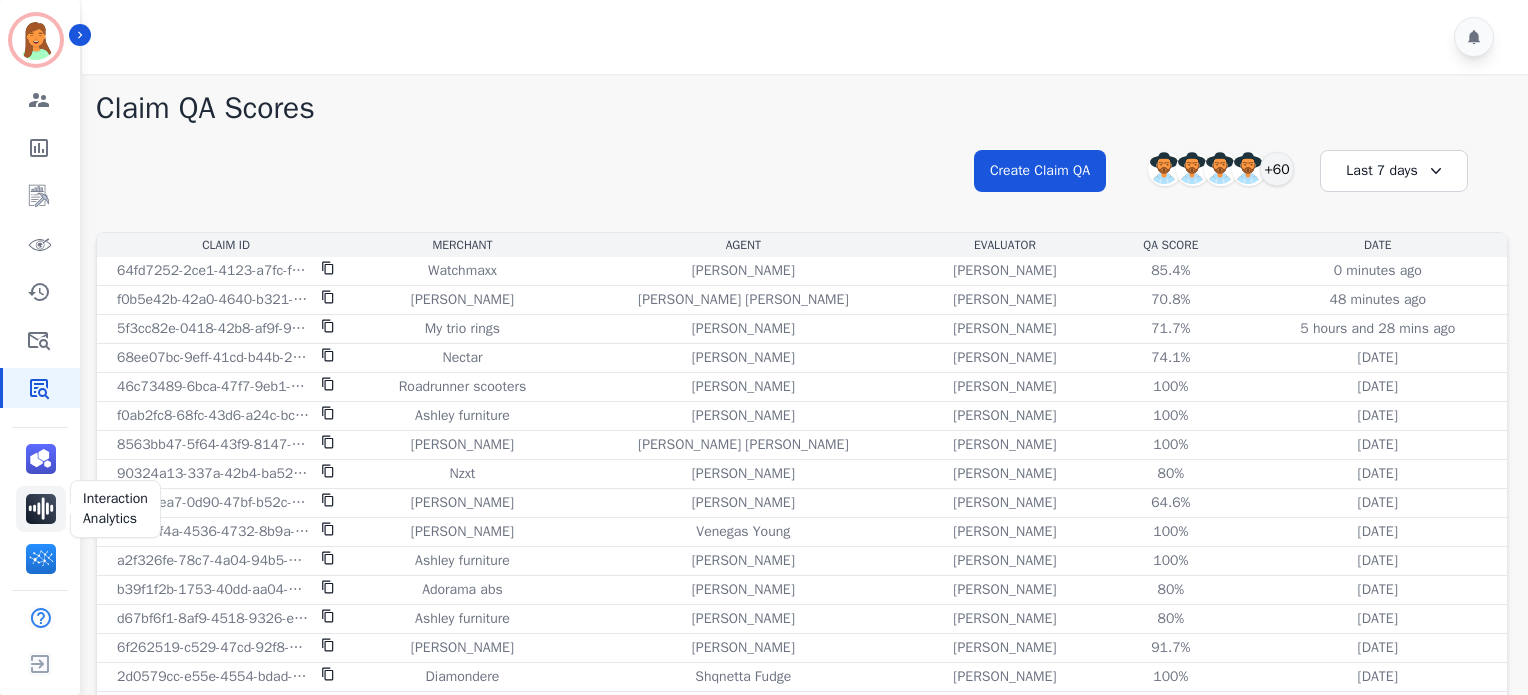 click at bounding box center (41, 509) 